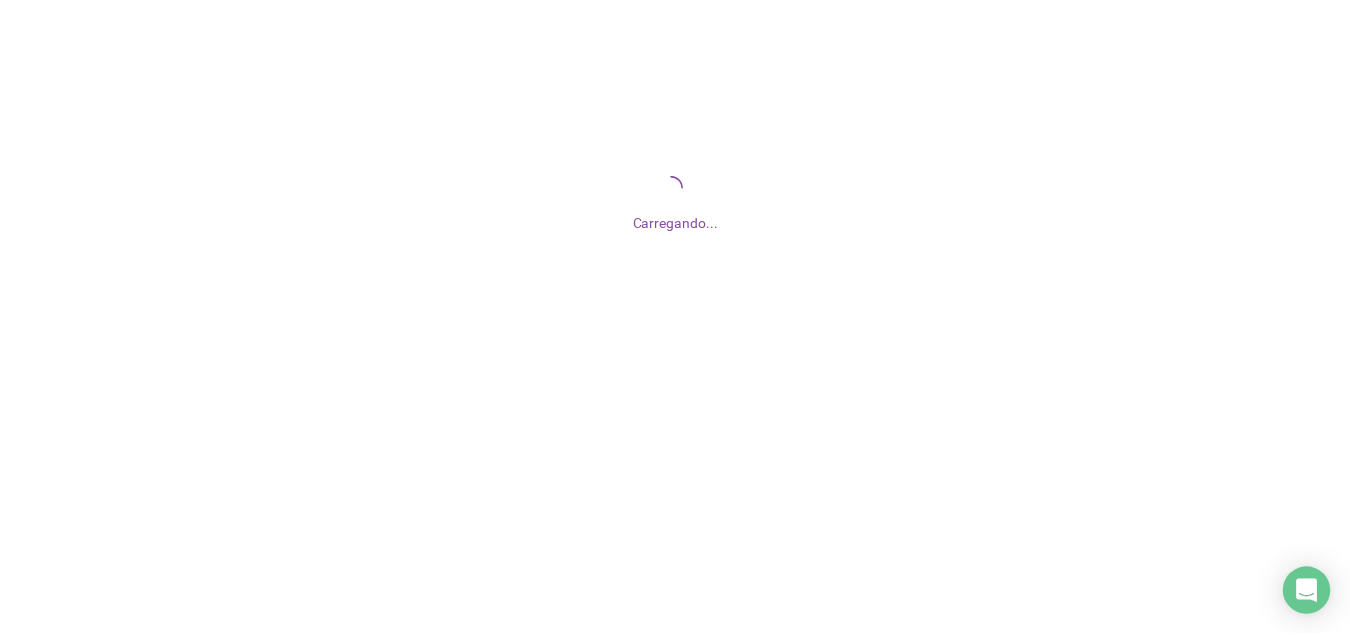 scroll, scrollTop: 0, scrollLeft: 0, axis: both 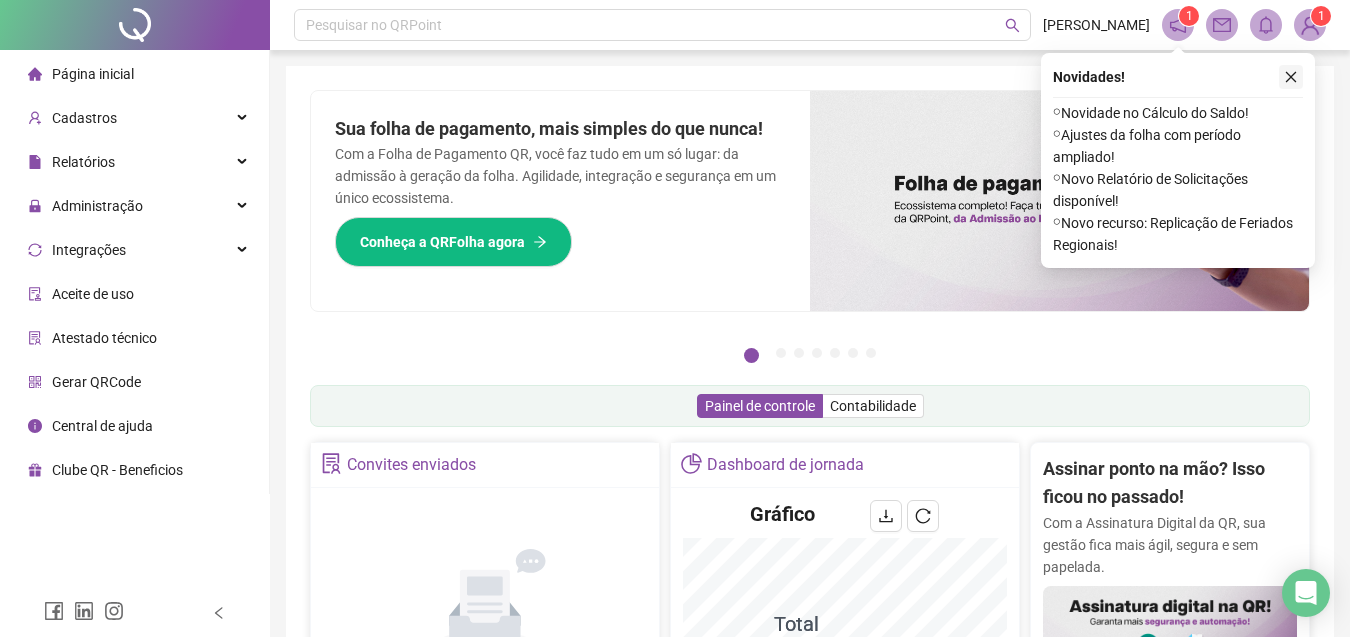 click at bounding box center [1291, 77] 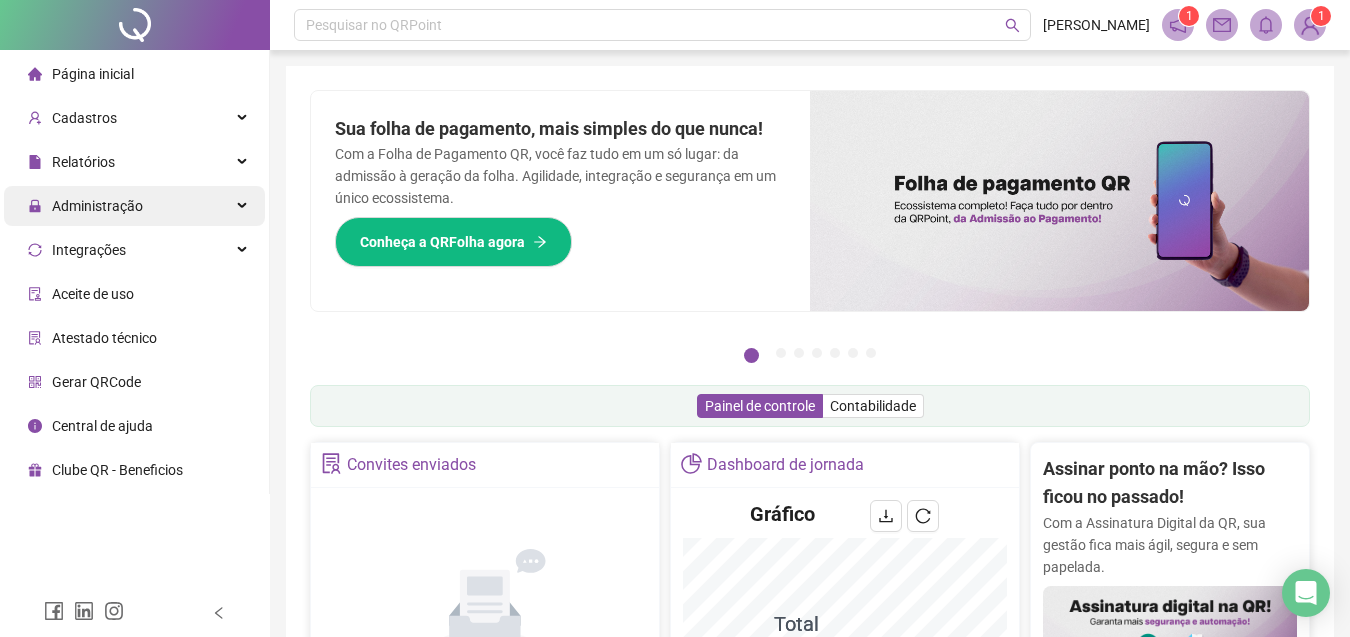 click on "Administração" at bounding box center (134, 206) 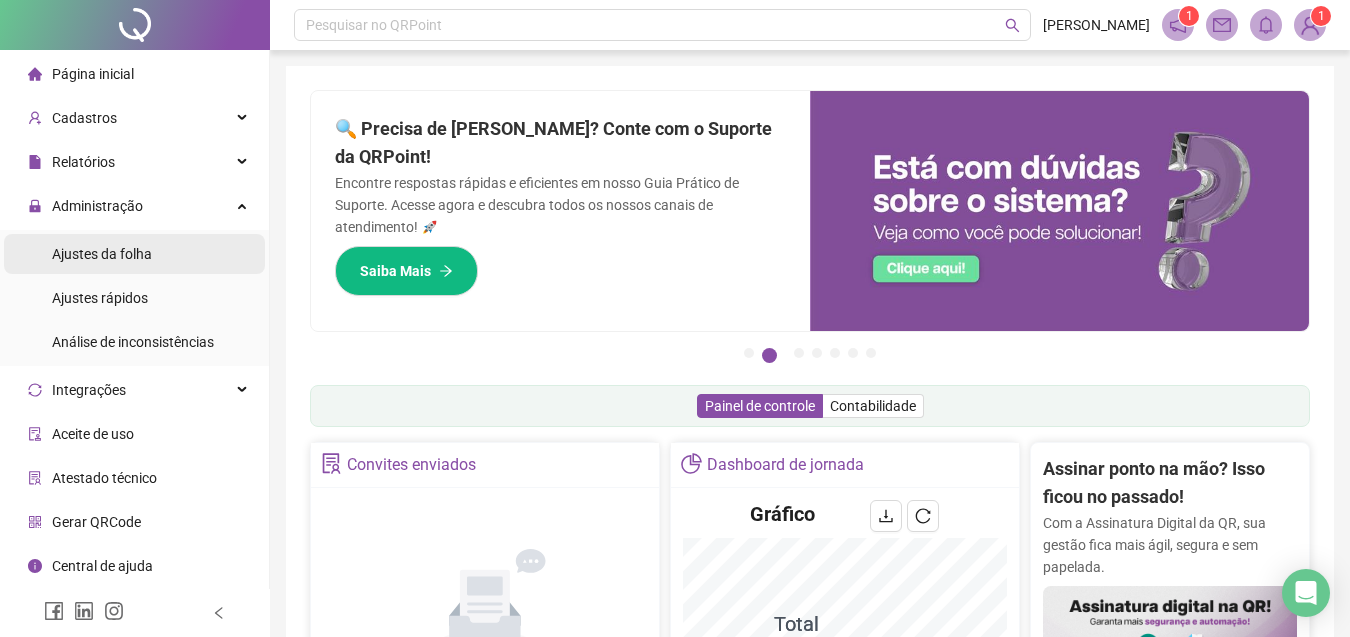 click on "Ajustes da folha" at bounding box center (134, 254) 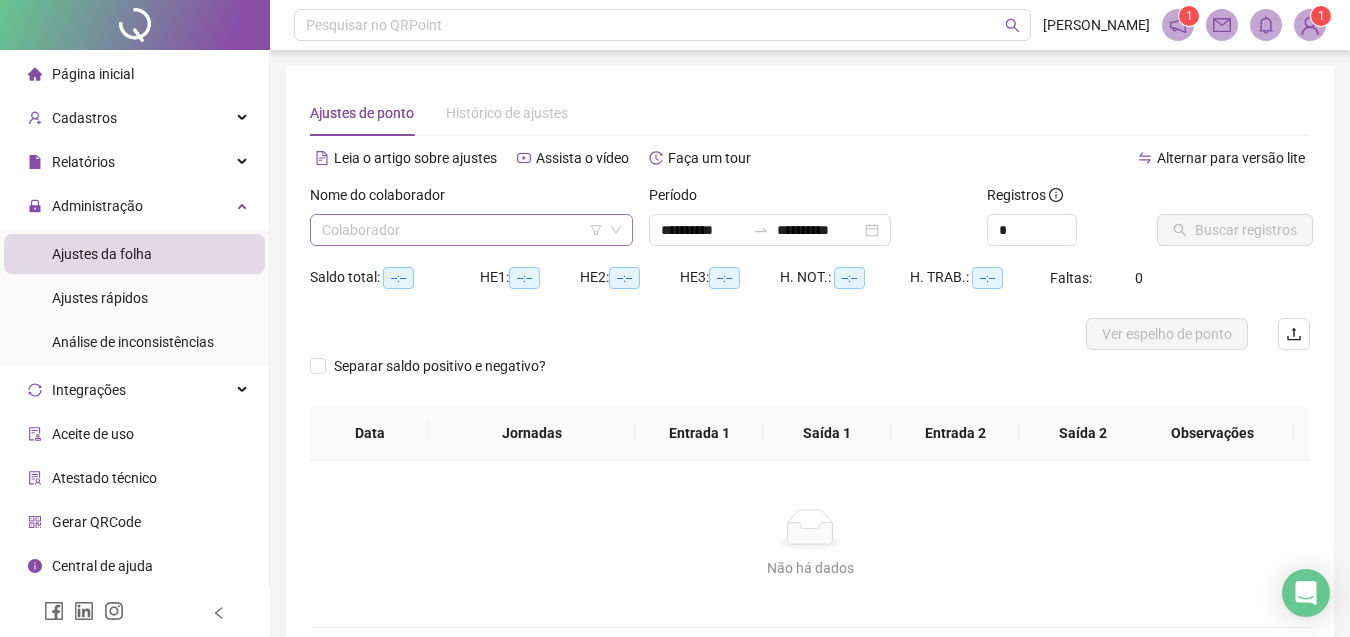 click at bounding box center [465, 230] 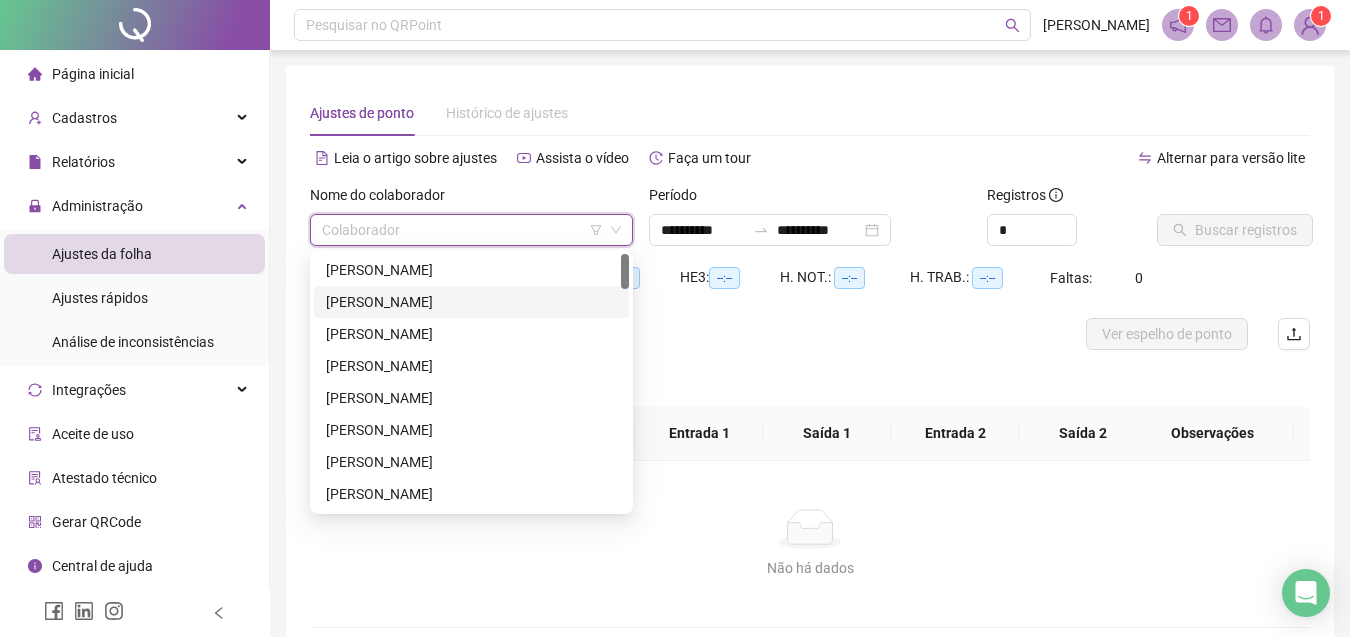 click on "[PERSON_NAME]" at bounding box center [471, 302] 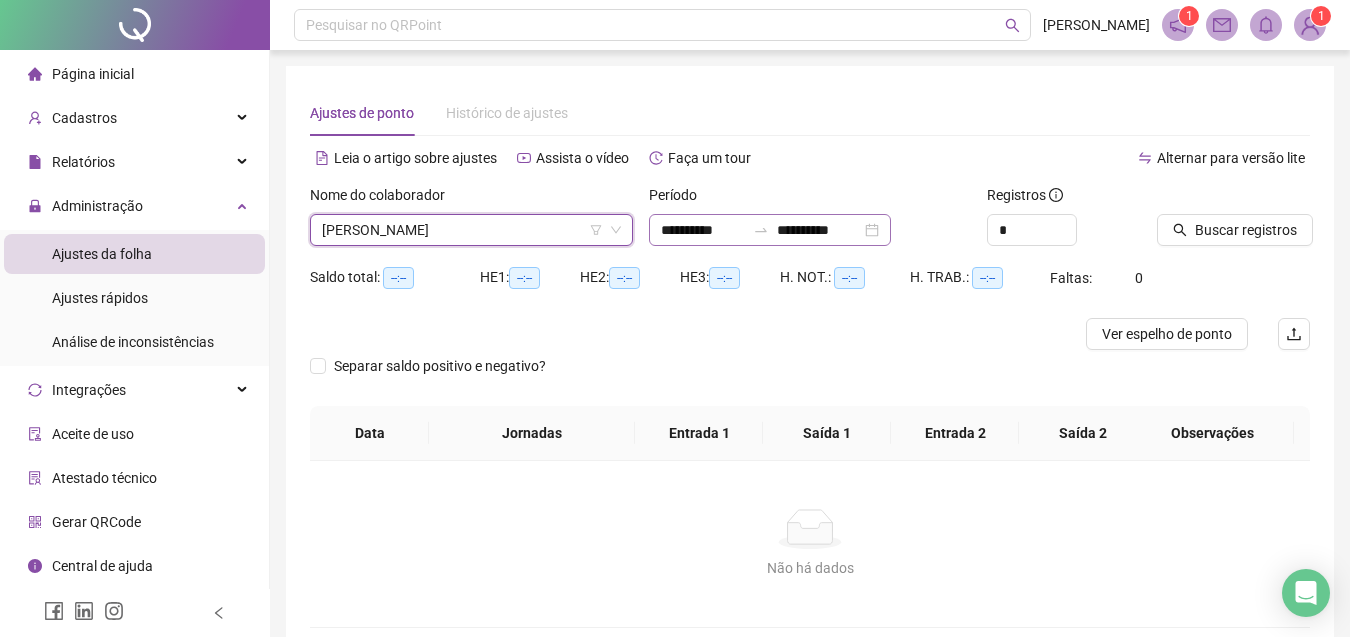 click on "**********" at bounding box center [770, 230] 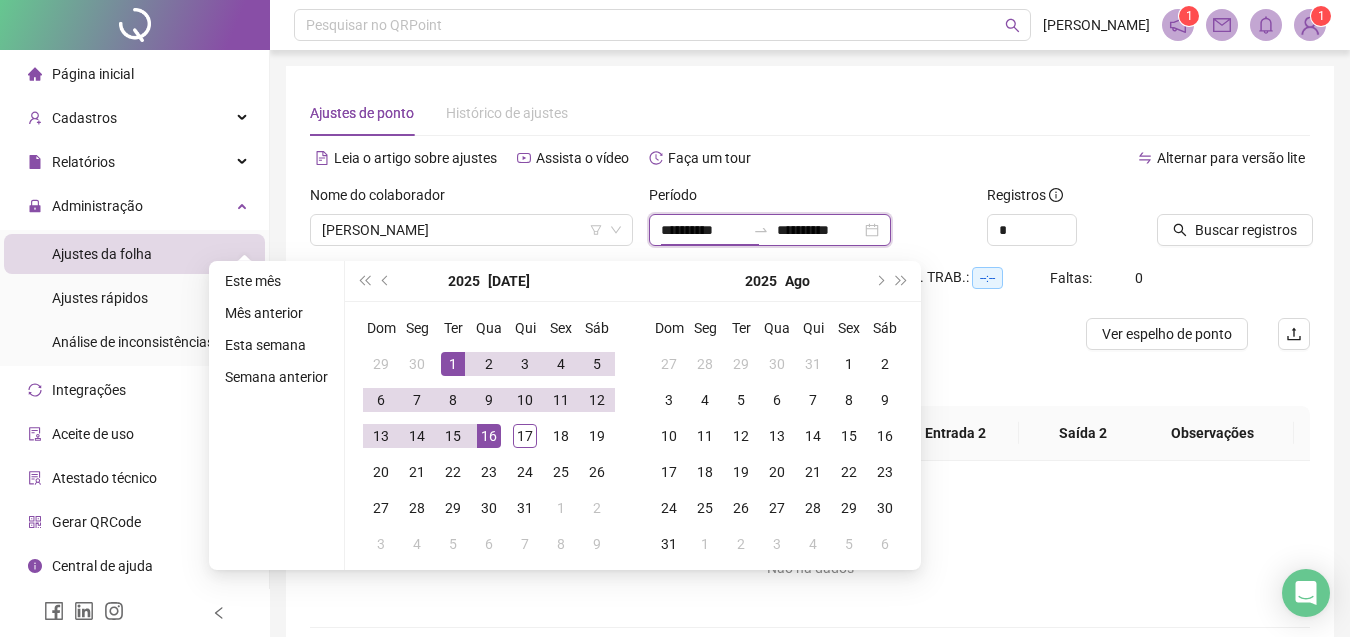 click on "**********" at bounding box center [819, 230] 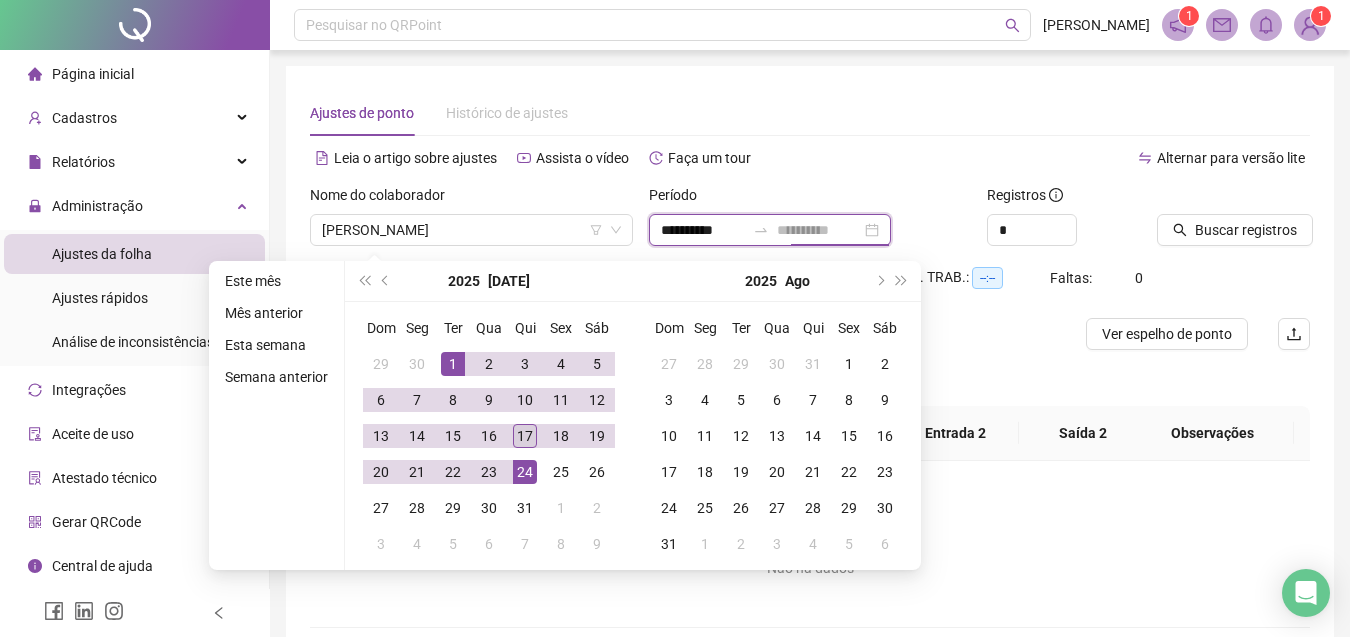 type on "**********" 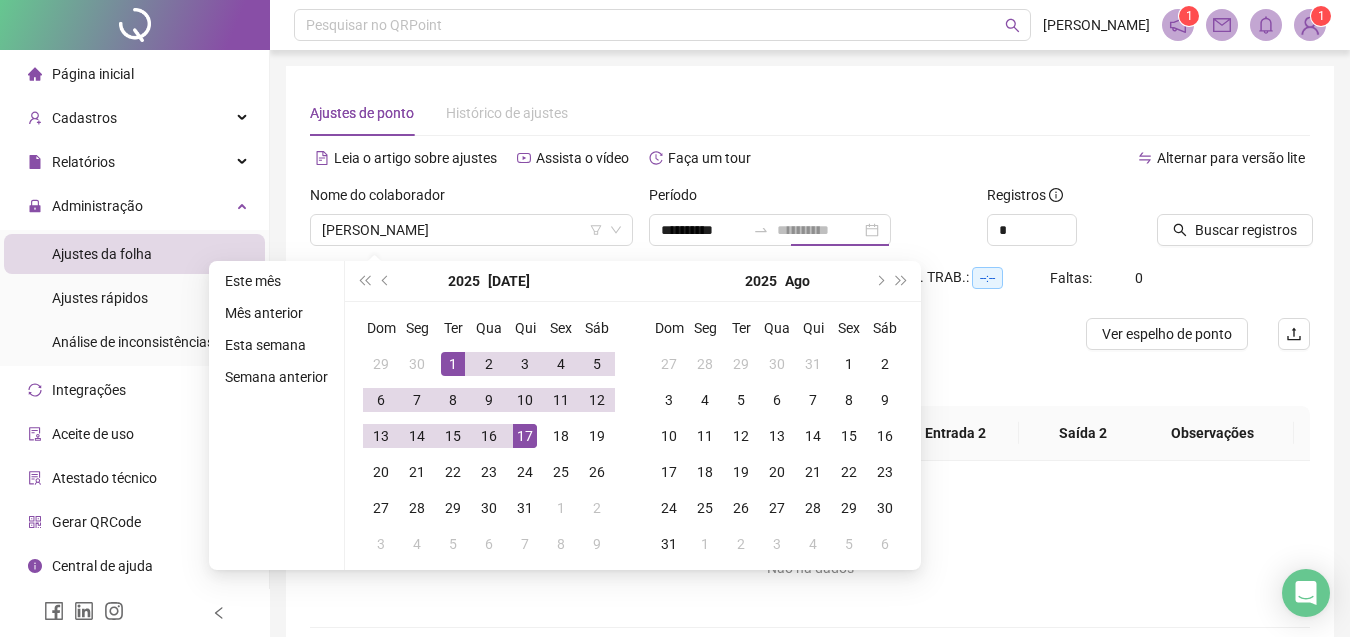 click on "17" at bounding box center (525, 436) 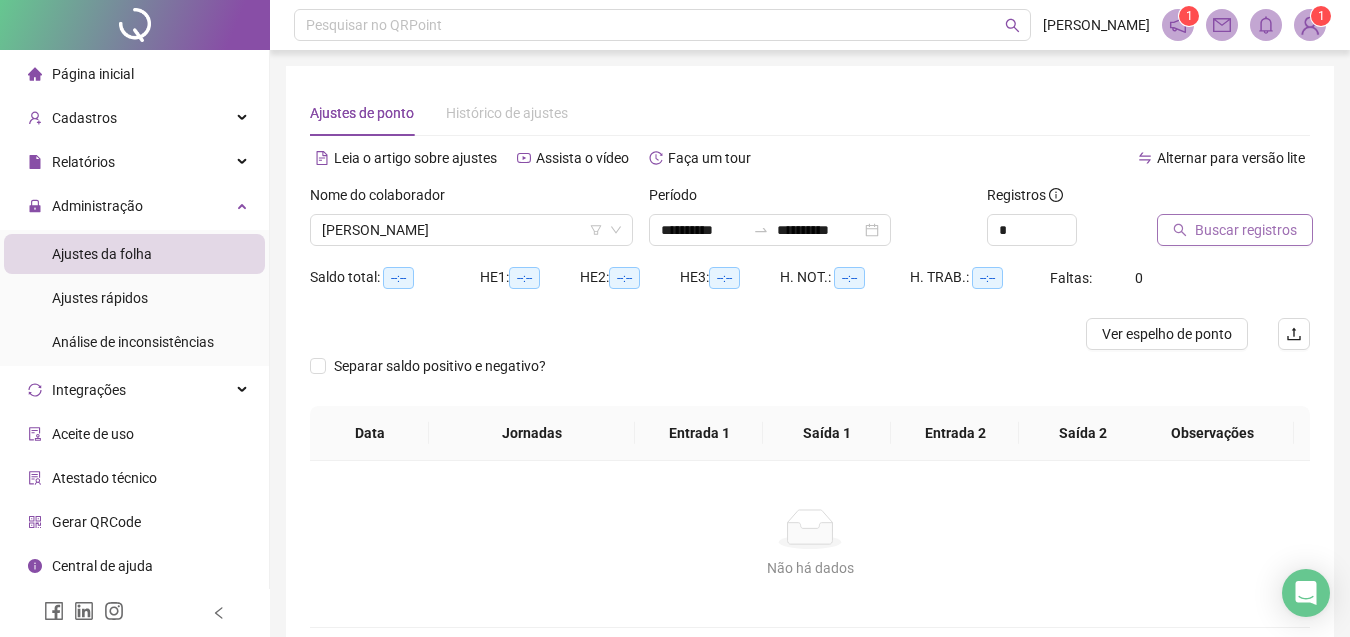 click on "Buscar registros" at bounding box center [1235, 230] 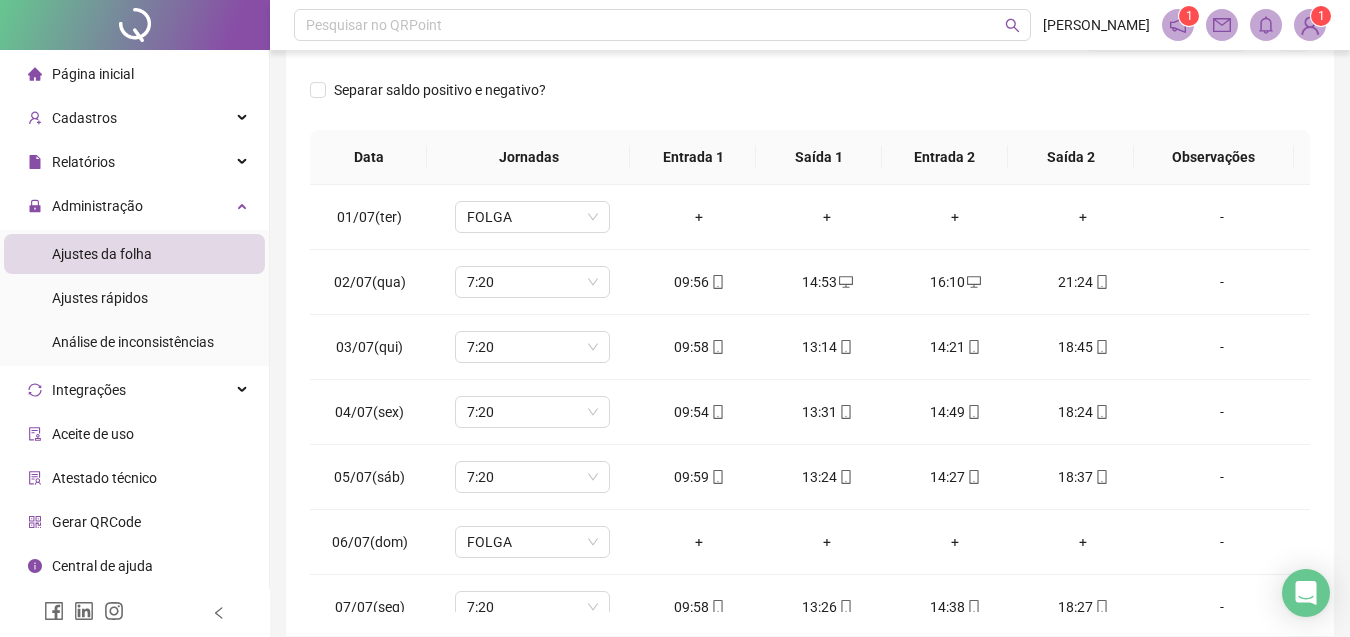 scroll, scrollTop: 385, scrollLeft: 0, axis: vertical 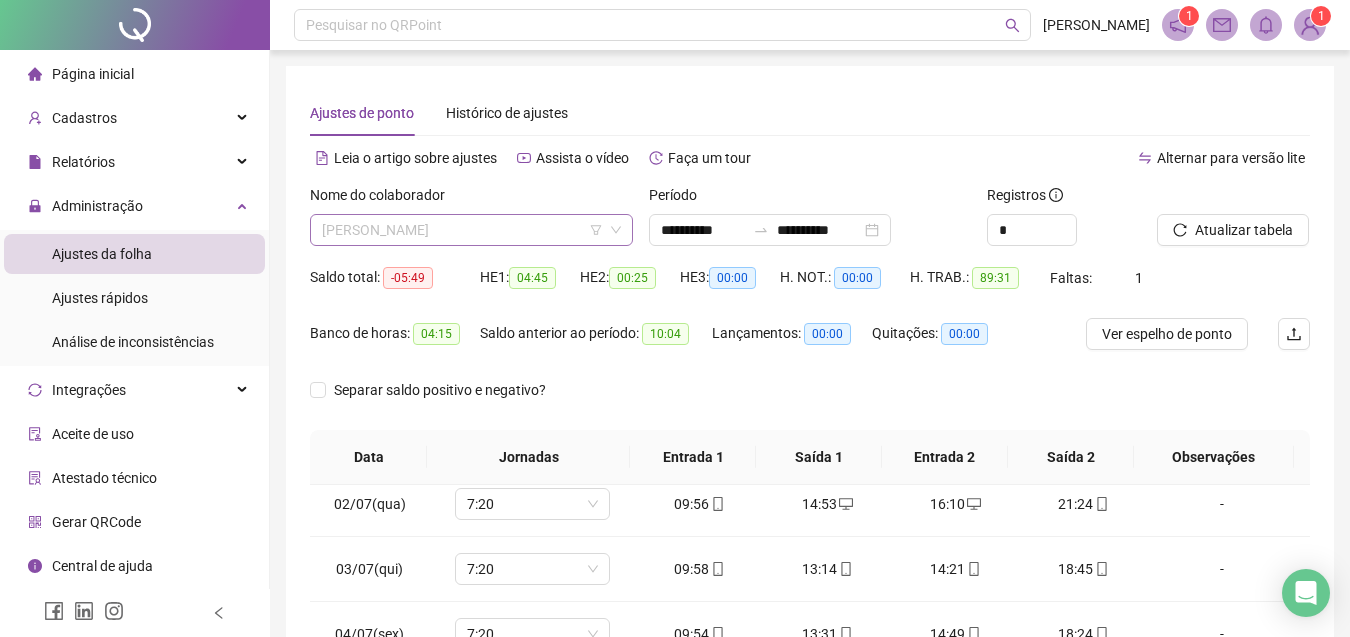 click on "[PERSON_NAME]" at bounding box center (471, 230) 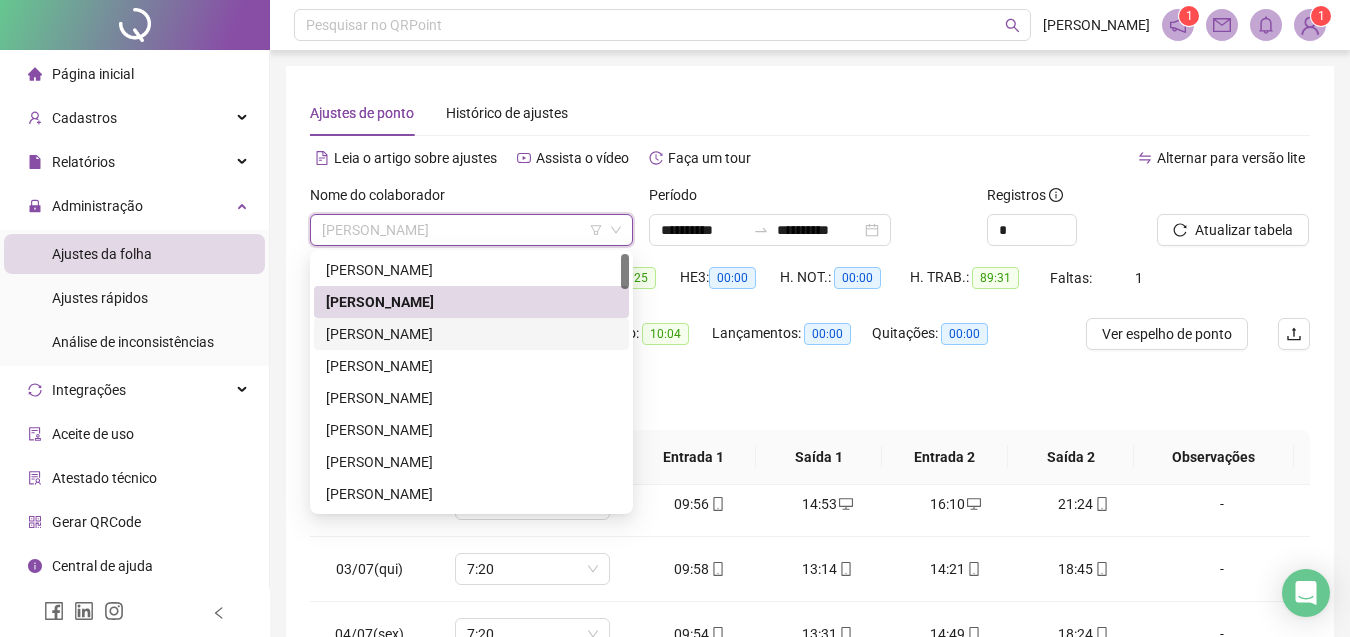 click on "[PERSON_NAME]" at bounding box center (471, 334) 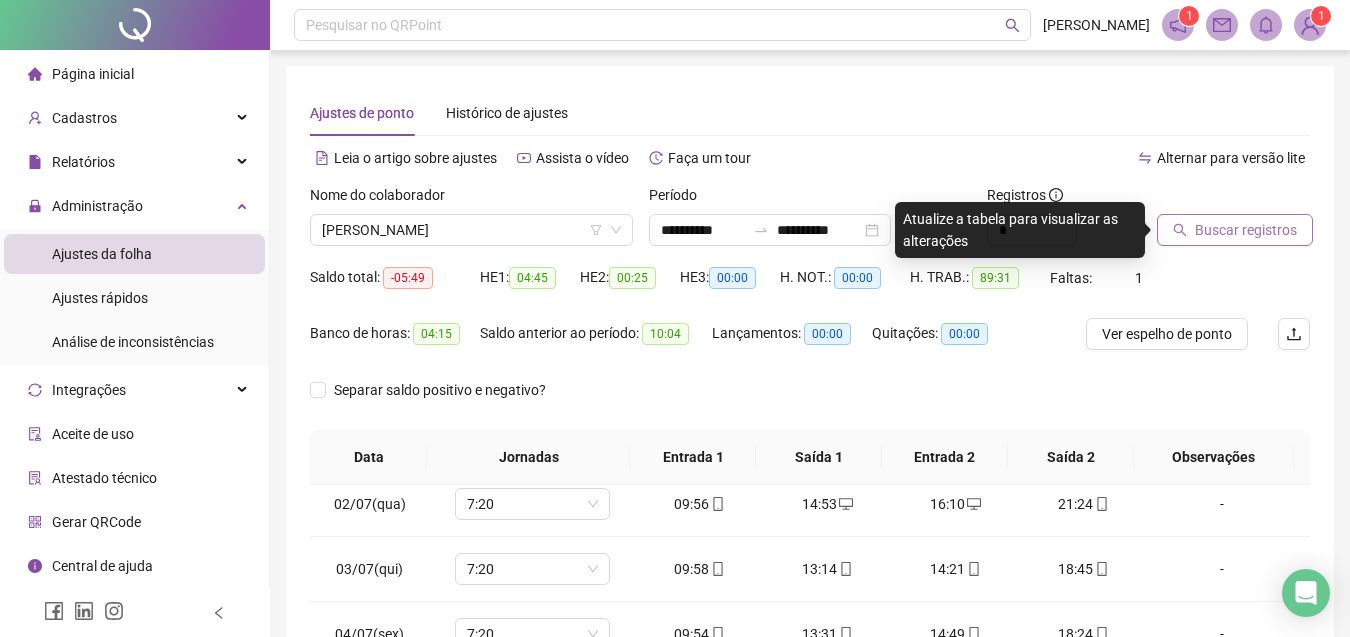 drag, startPoint x: 1252, startPoint y: 212, endPoint x: 1251, endPoint y: 230, distance: 18.027756 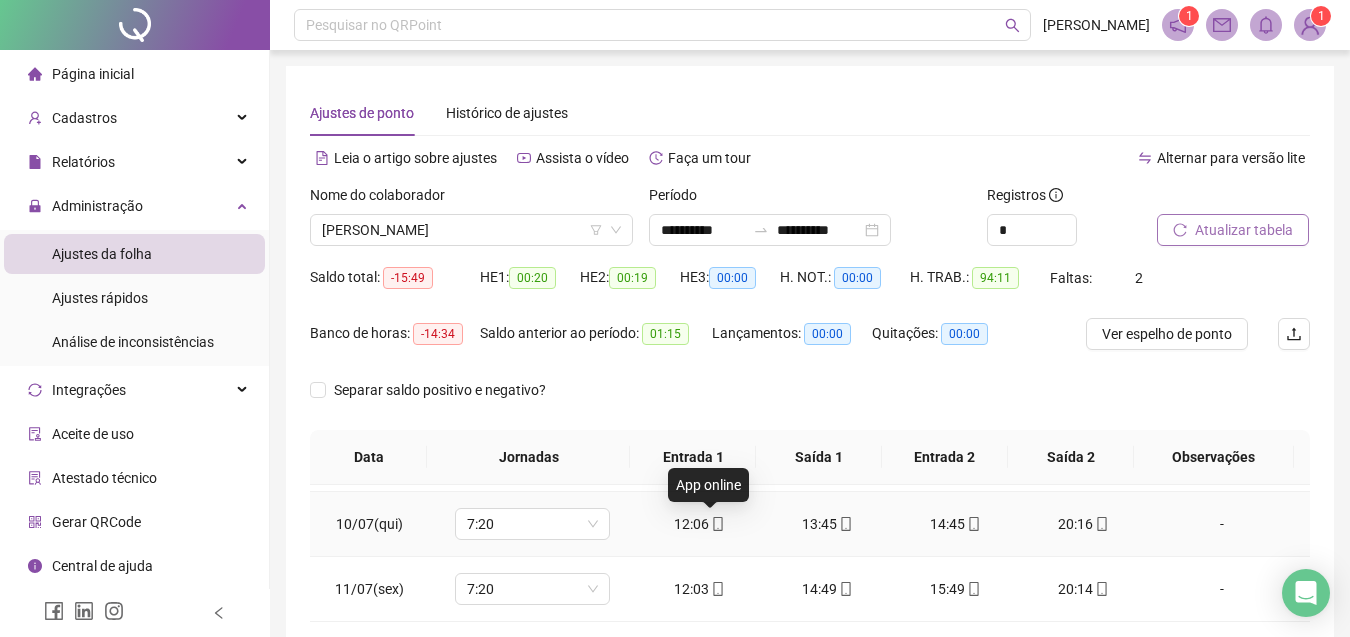 scroll, scrollTop: 678, scrollLeft: 0, axis: vertical 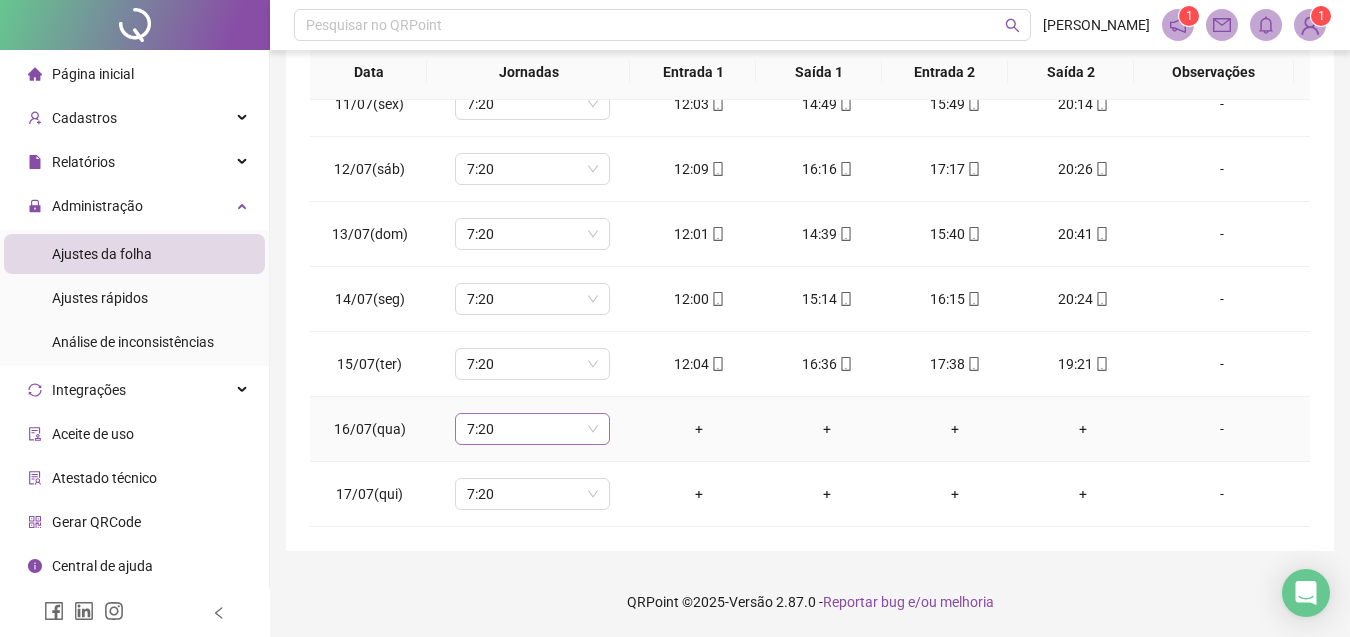 click on "7:20" at bounding box center (532, 429) 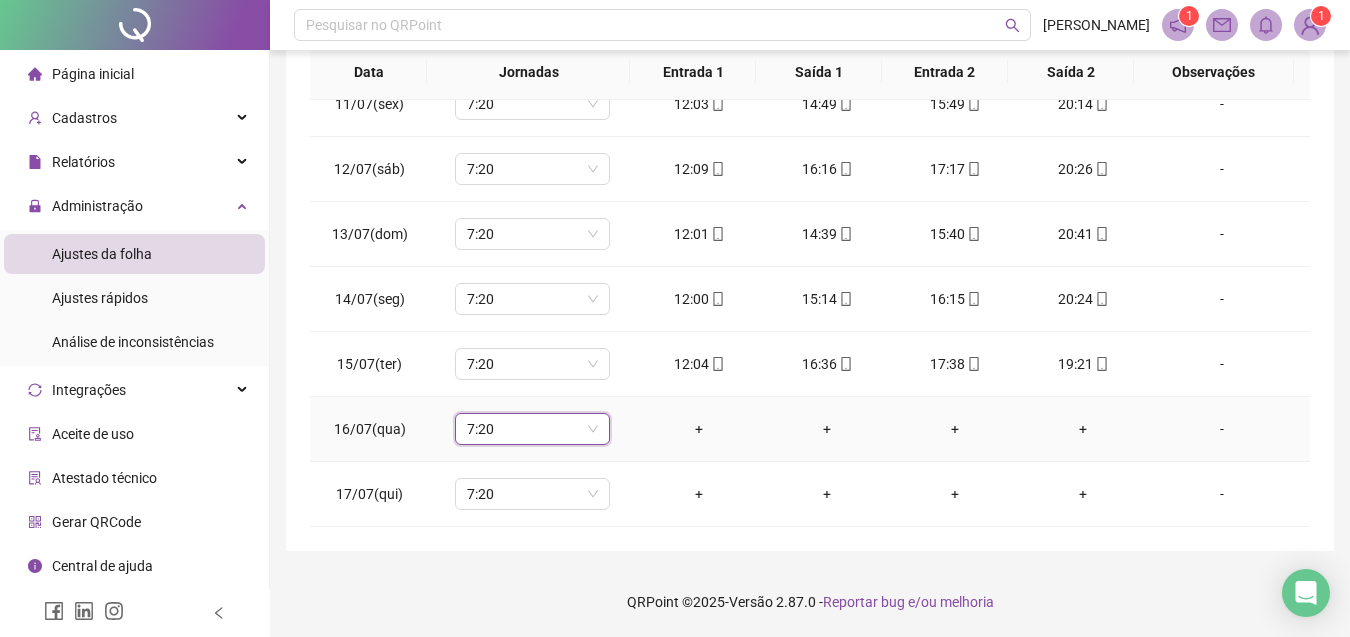 click on "7:20" at bounding box center [532, 429] 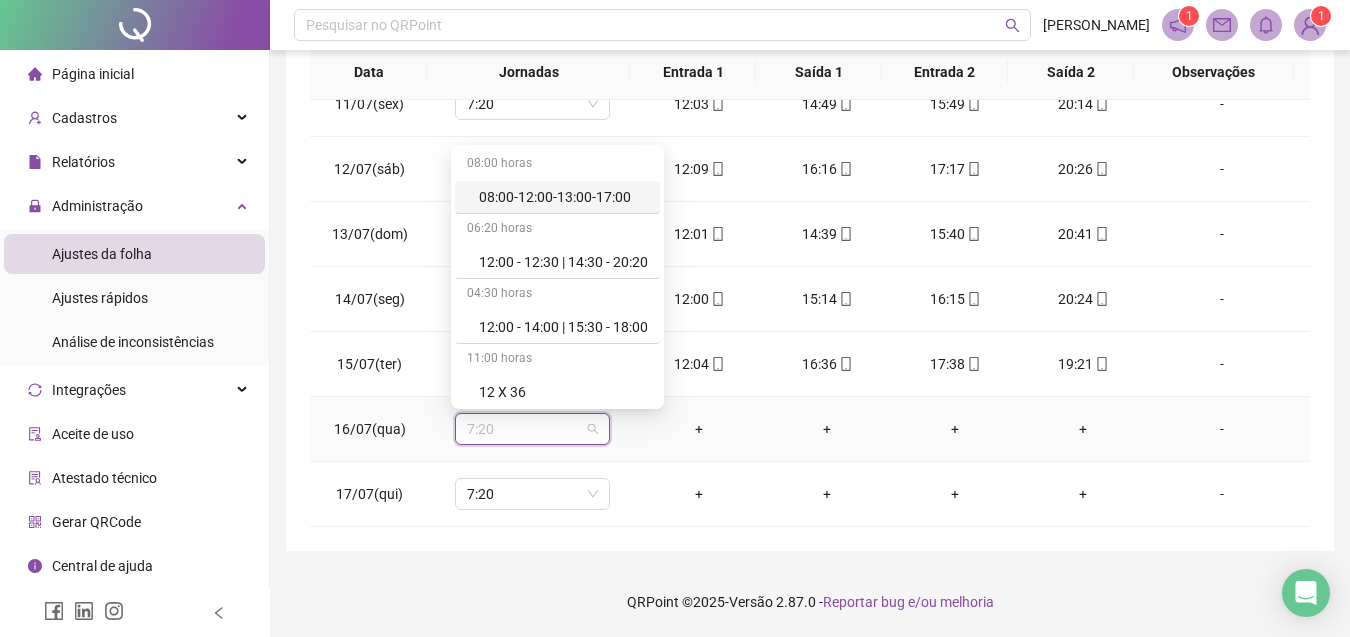 type on "*" 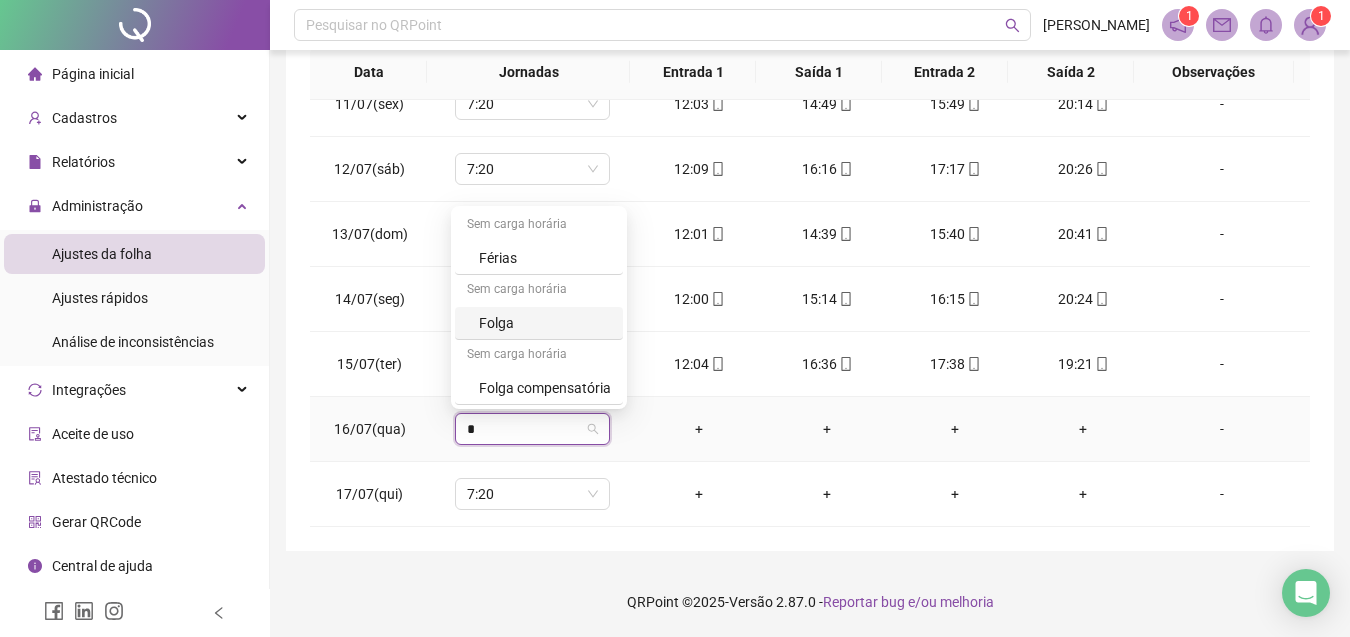 click on "Folga" at bounding box center (545, 323) 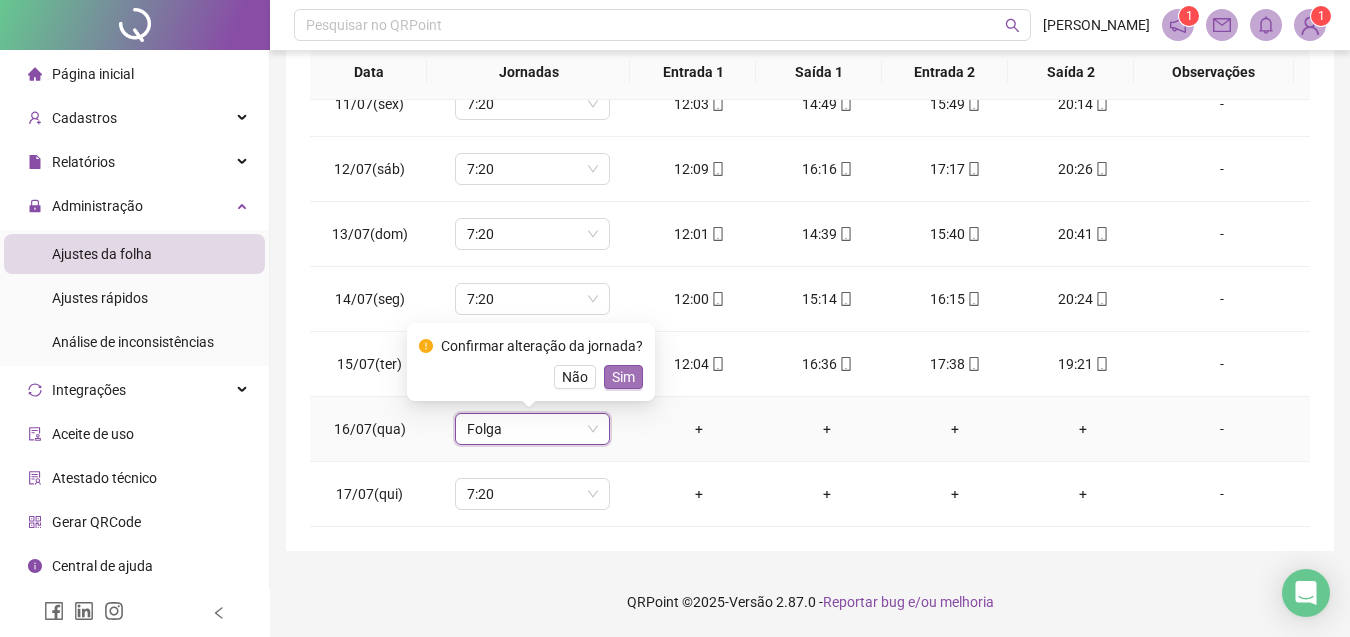 click on "Sim" at bounding box center (623, 377) 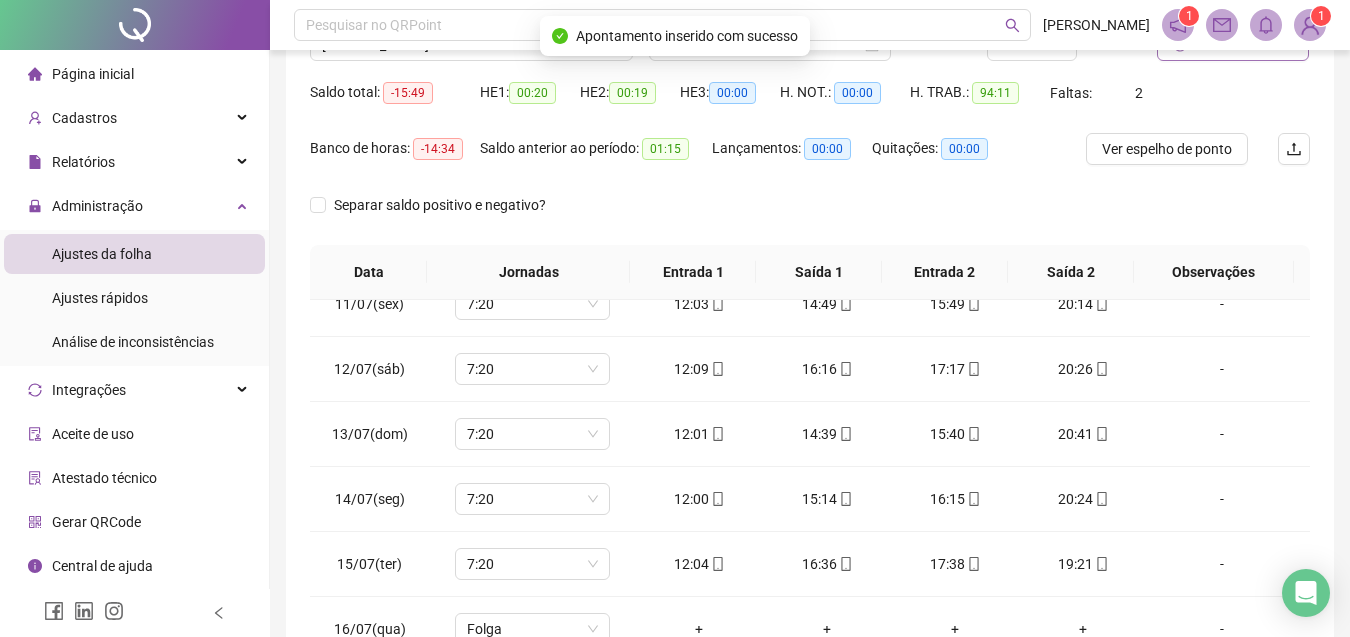 scroll, scrollTop: 85, scrollLeft: 0, axis: vertical 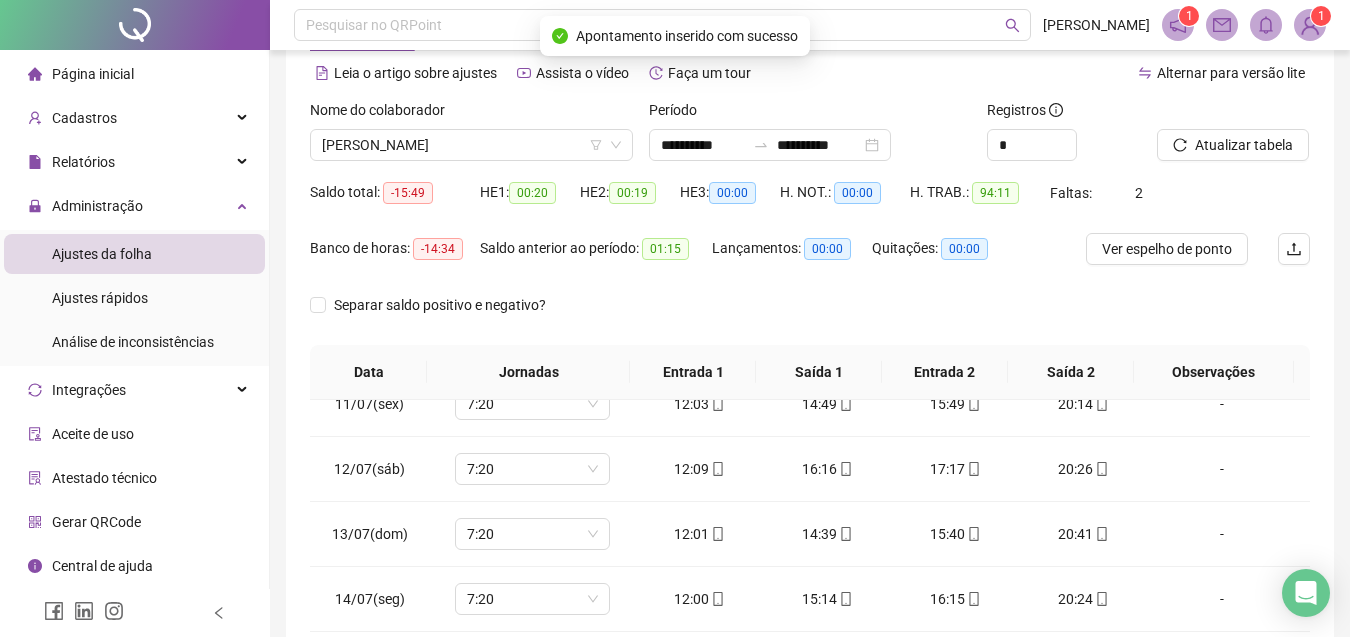 click on "Atualizar tabela" at bounding box center [1233, 138] 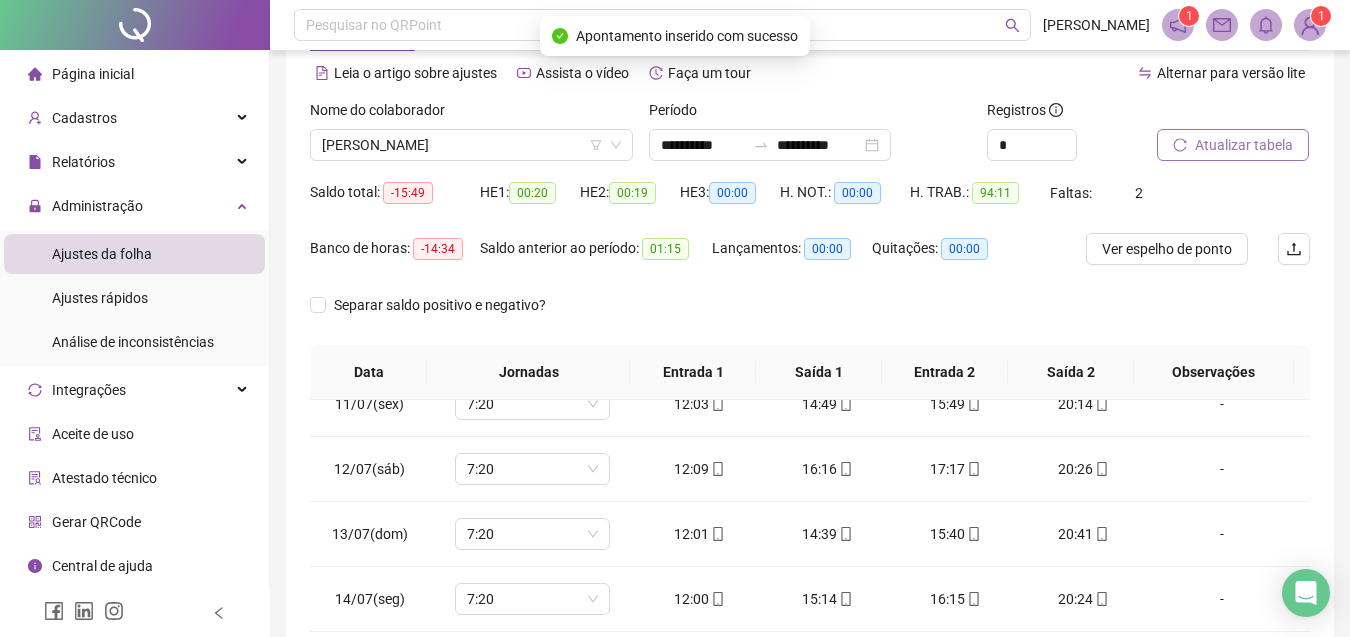 drag, startPoint x: 1194, startPoint y: 123, endPoint x: 1191, endPoint y: 152, distance: 29.15476 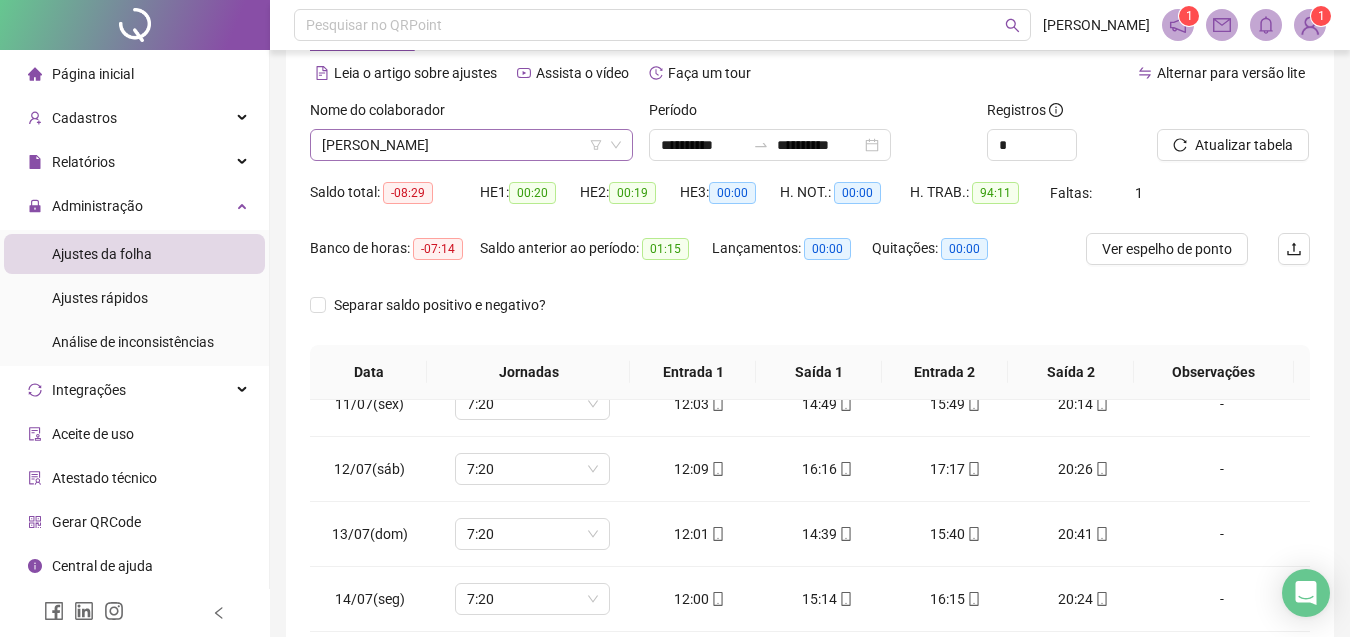 click on "[PERSON_NAME]" at bounding box center (471, 145) 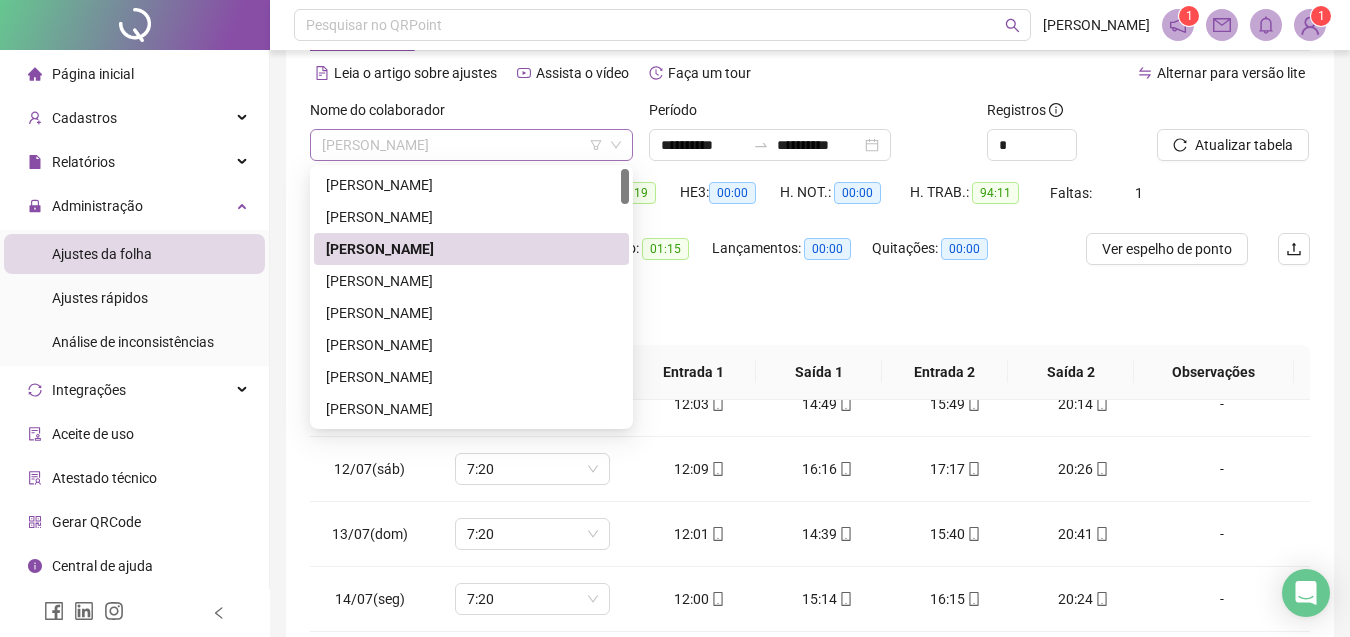 click on "[PERSON_NAME]" at bounding box center [471, 145] 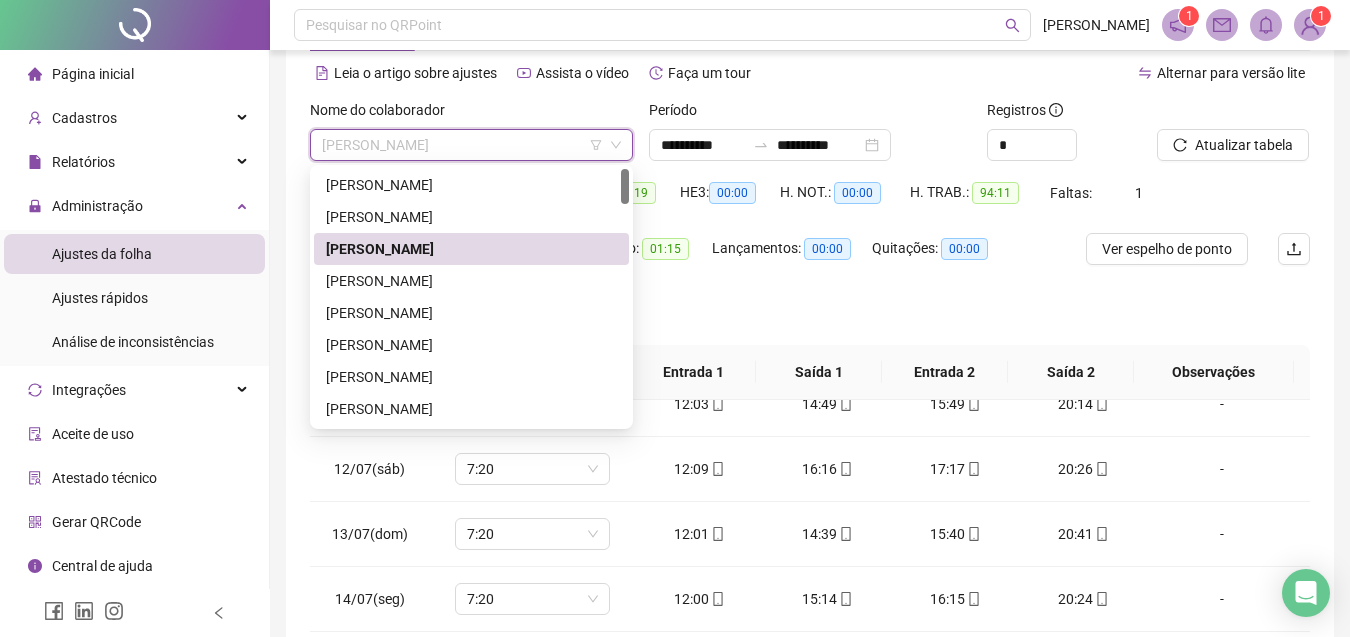 click on "[PERSON_NAME]" at bounding box center [471, 145] 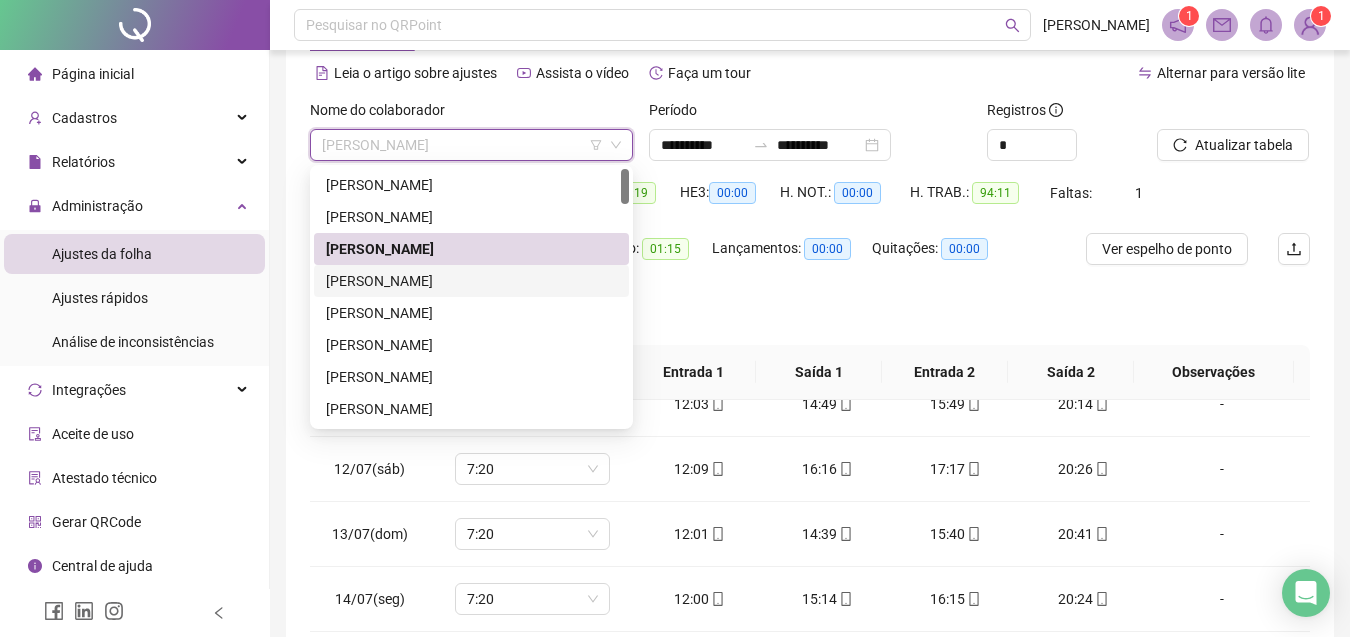 click on "[PERSON_NAME]" at bounding box center [471, 281] 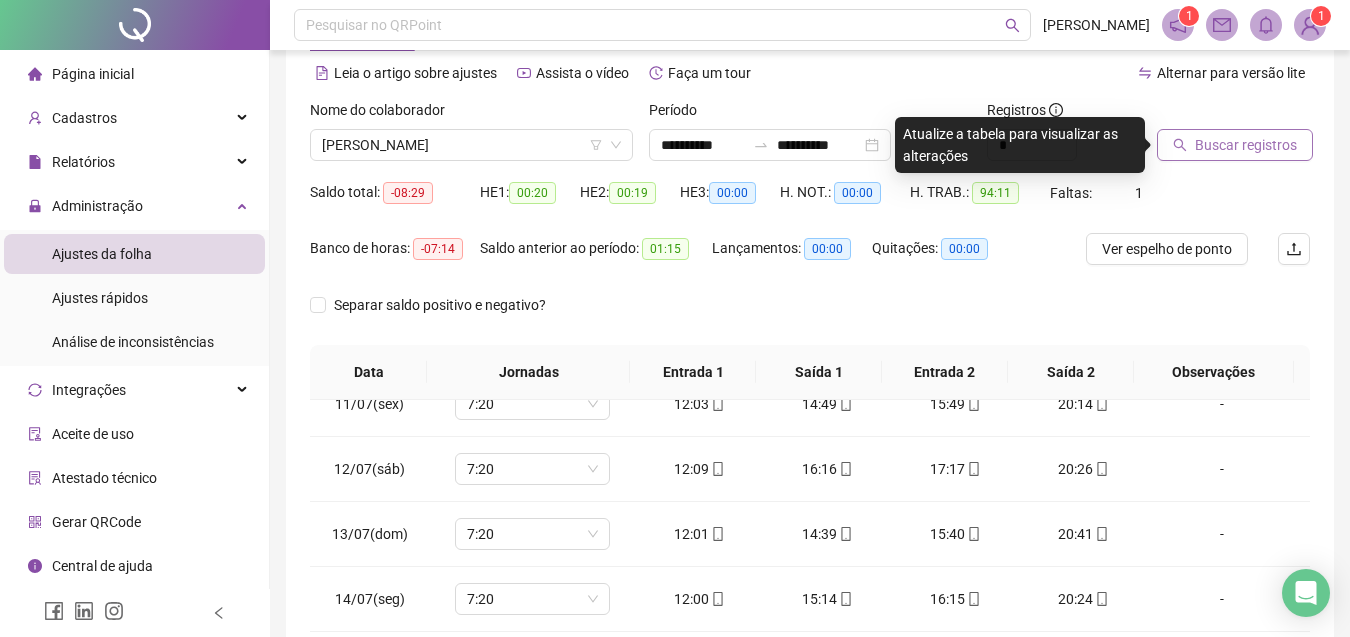 click on "Buscar registros" at bounding box center [1246, 145] 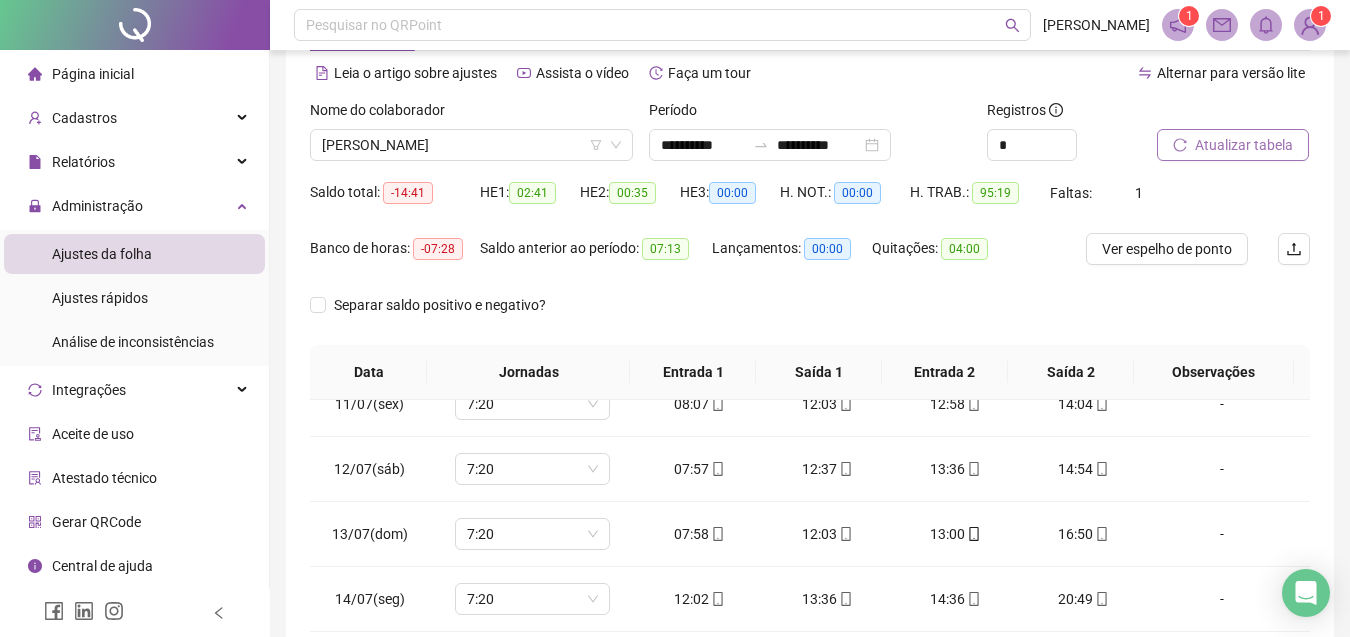 scroll, scrollTop: 385, scrollLeft: 0, axis: vertical 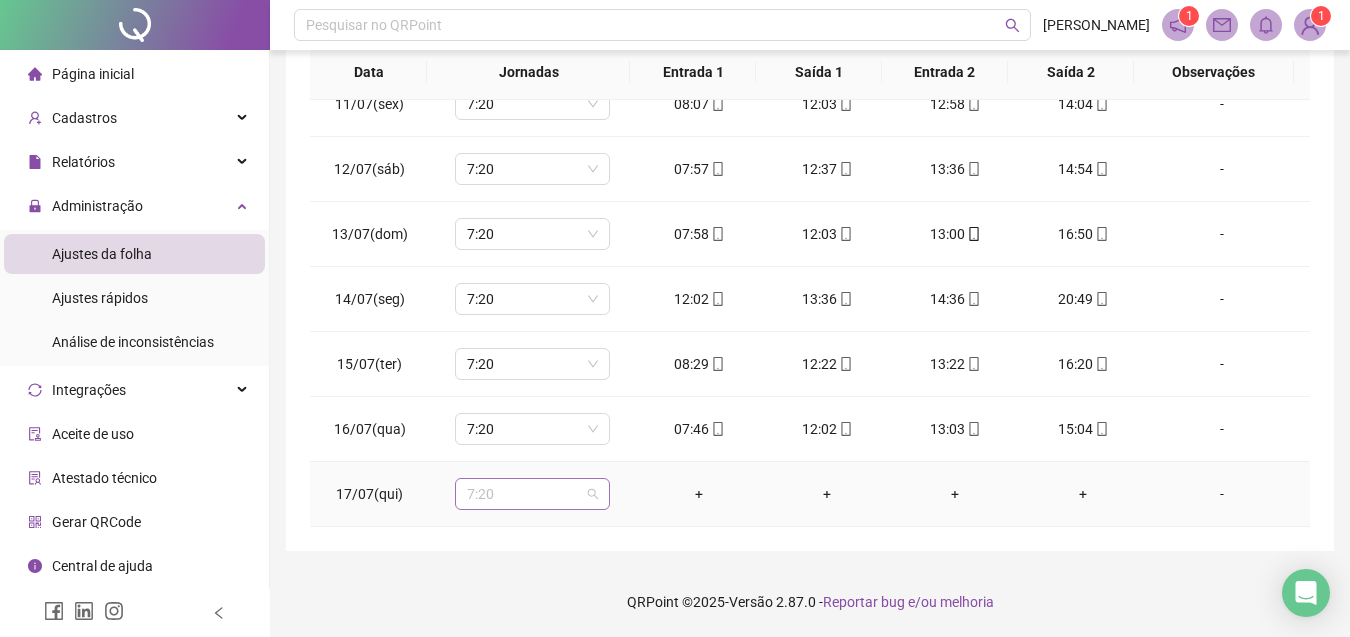 click on "7:20" at bounding box center [532, 494] 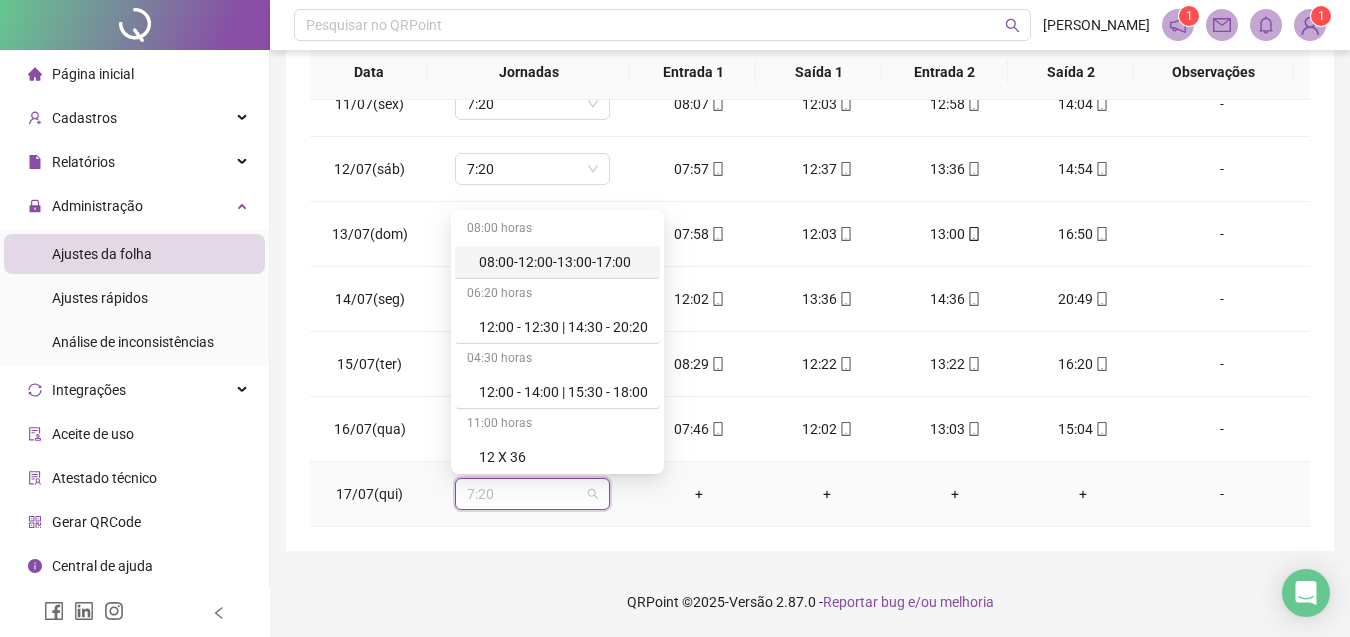 type on "*" 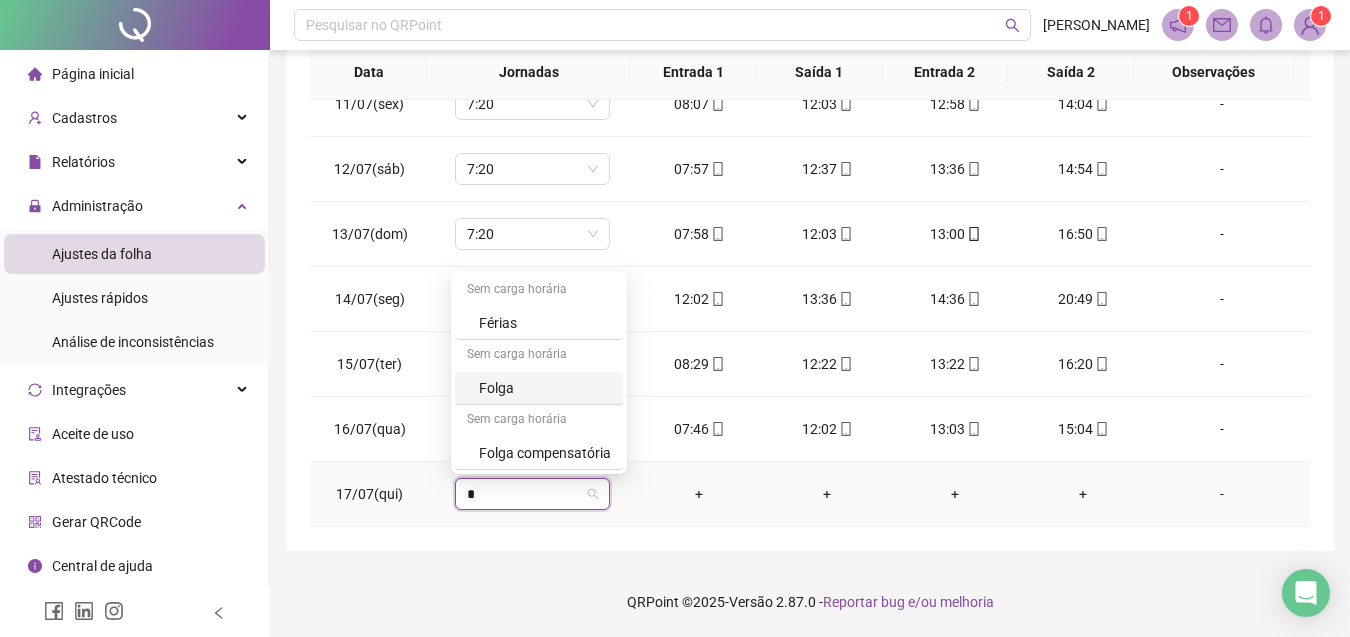 click on "Folga" at bounding box center [545, 388] 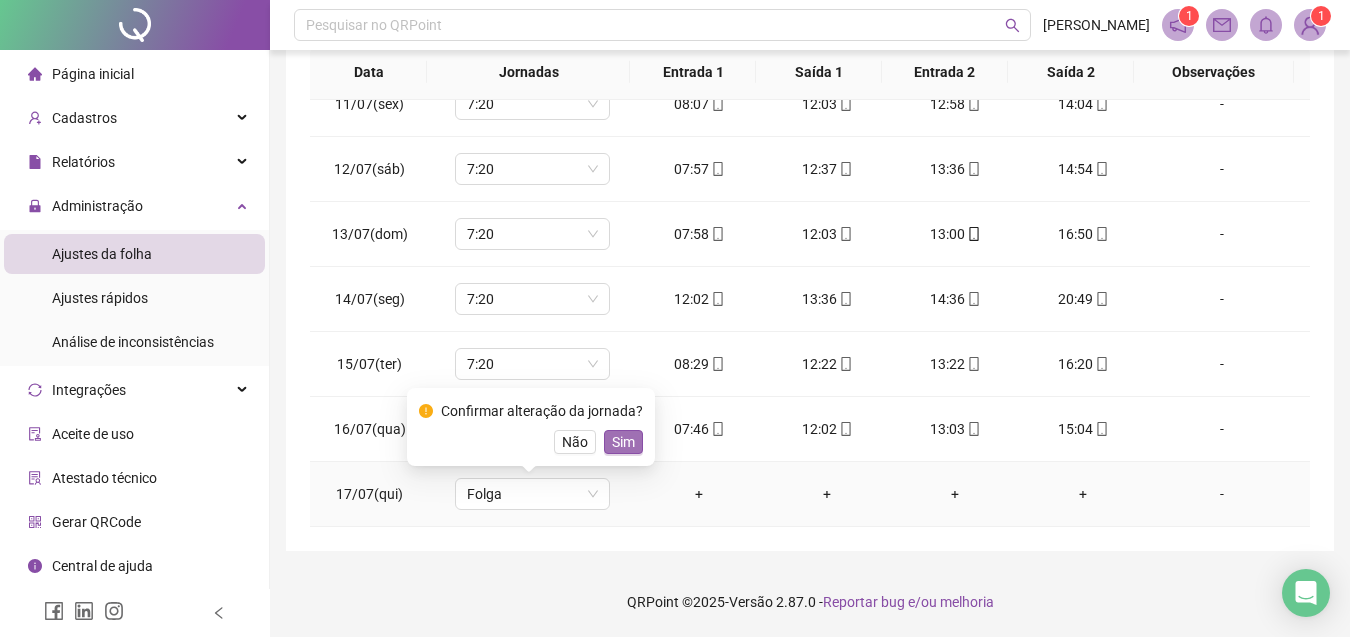 click on "Sim" at bounding box center [623, 442] 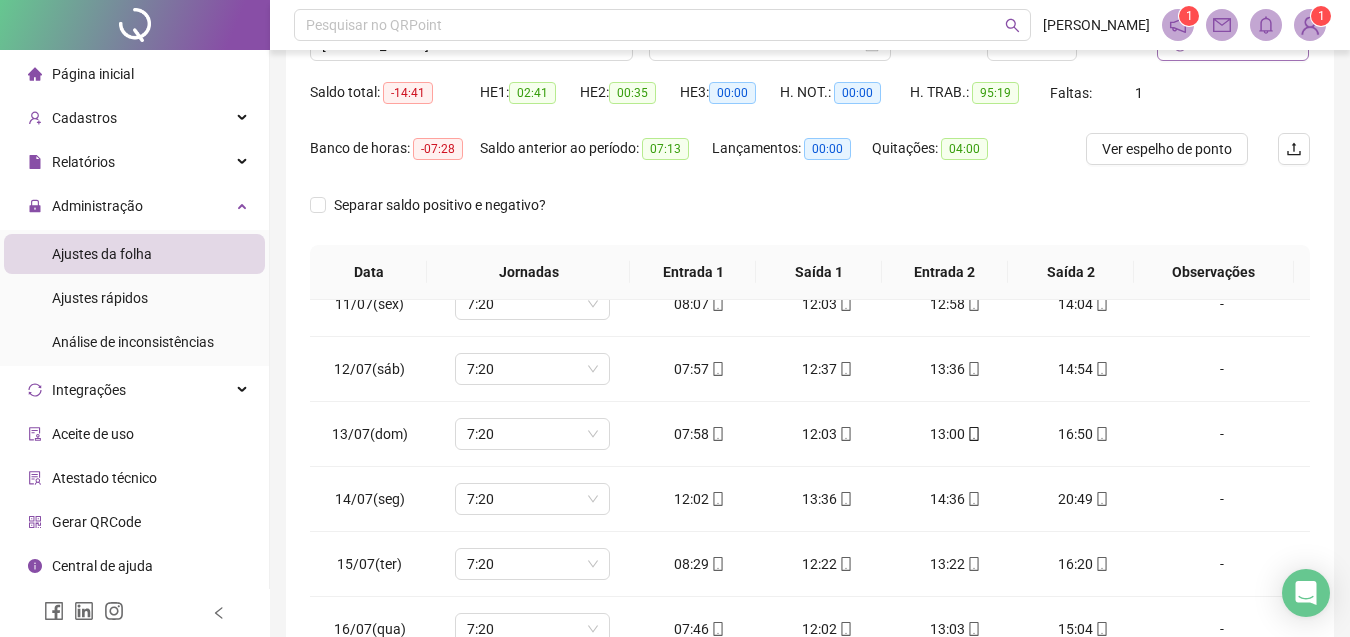 scroll, scrollTop: 85, scrollLeft: 0, axis: vertical 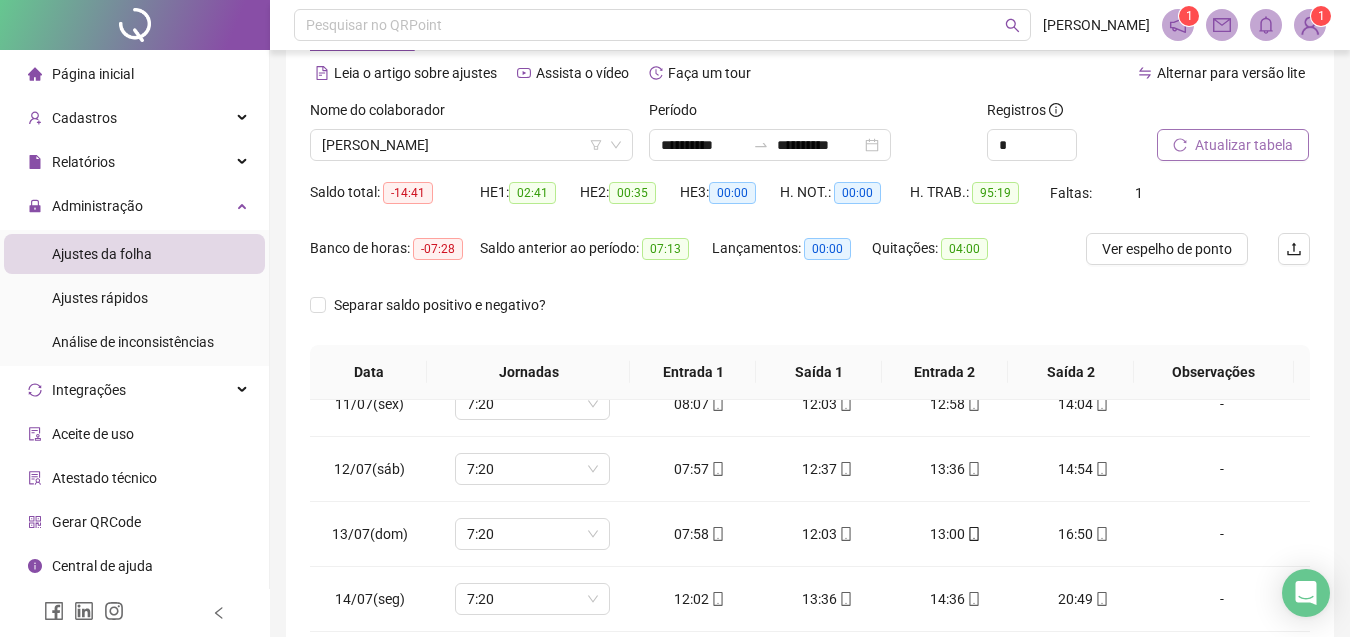 click on "Atualizar tabela" at bounding box center (1244, 145) 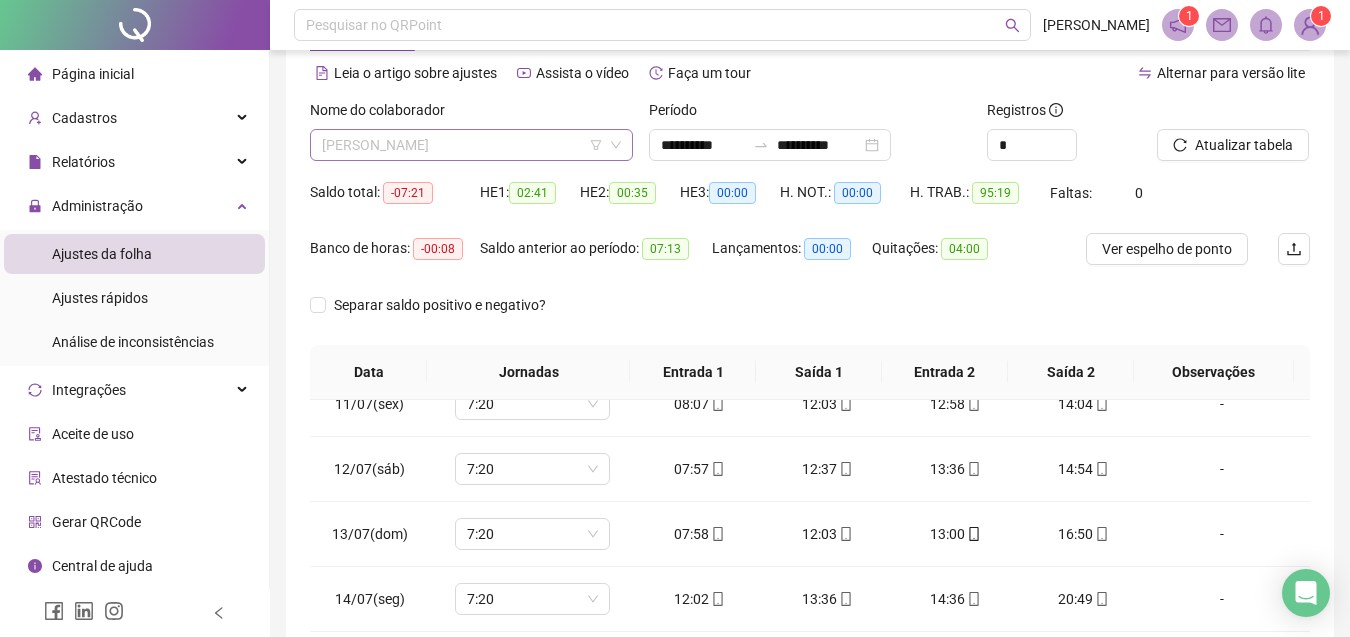 click on "[PERSON_NAME]" at bounding box center (471, 145) 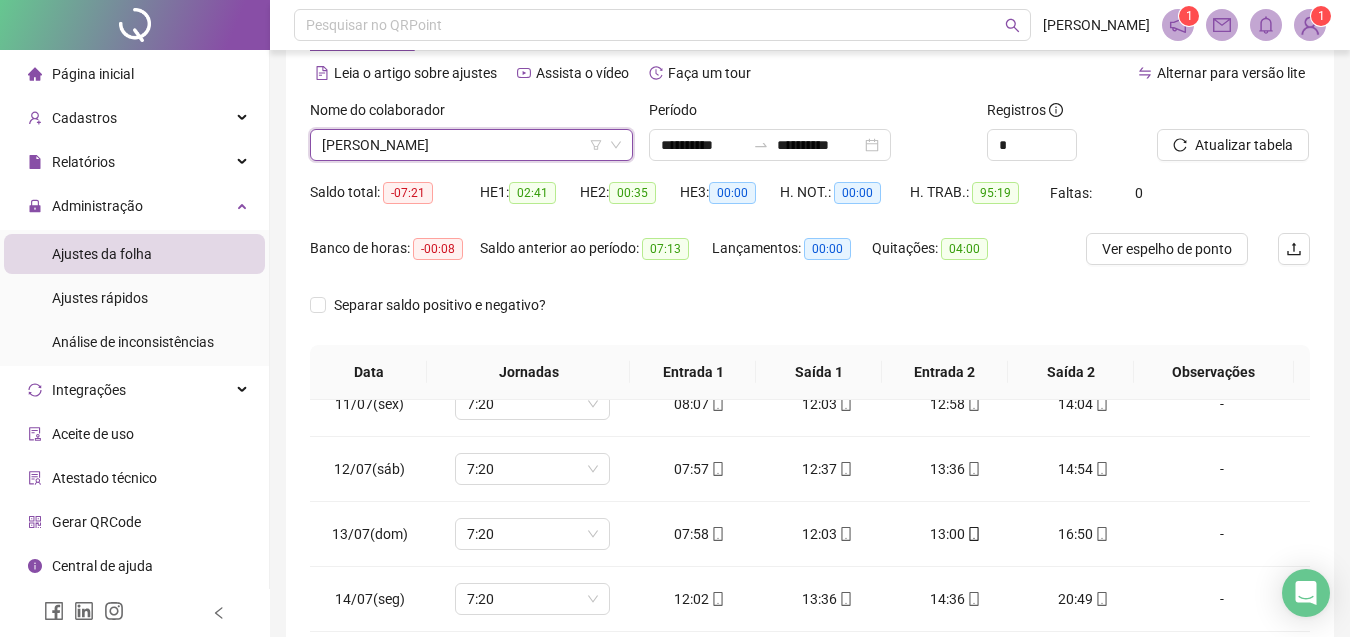 drag, startPoint x: 512, startPoint y: 113, endPoint x: 511, endPoint y: 127, distance: 14.035668 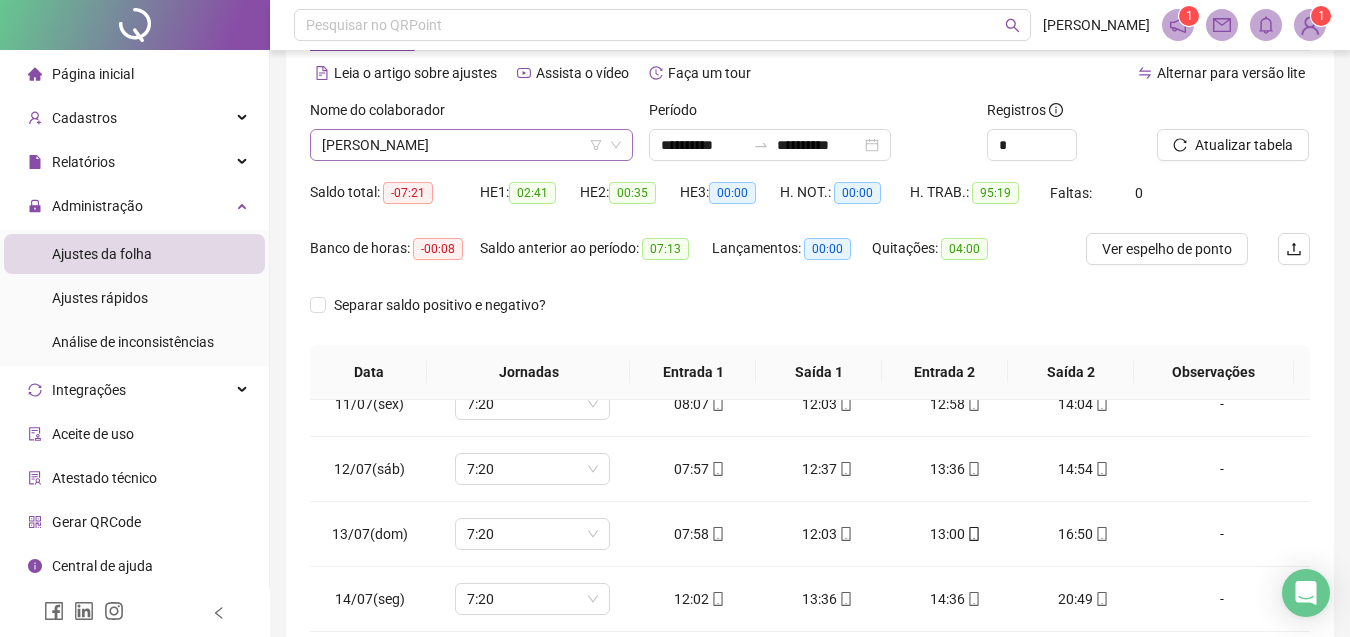 click on "[PERSON_NAME]" at bounding box center [471, 145] 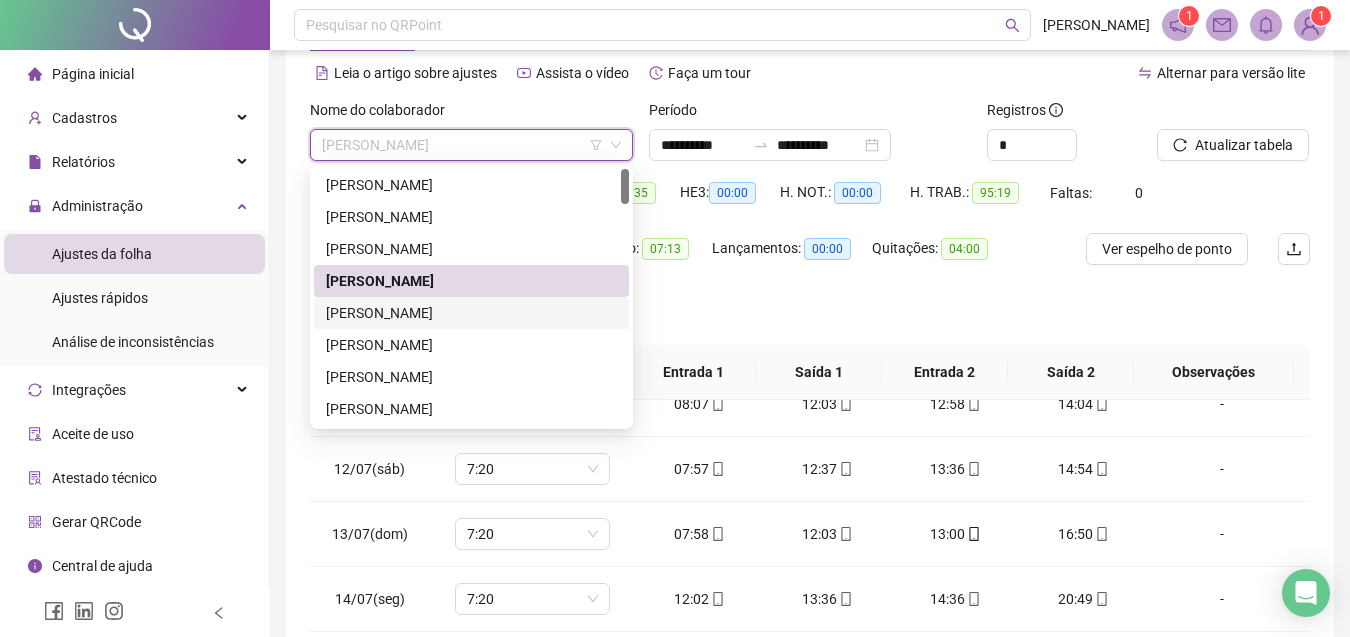 drag, startPoint x: 448, startPoint y: 308, endPoint x: 467, endPoint y: 291, distance: 25.495098 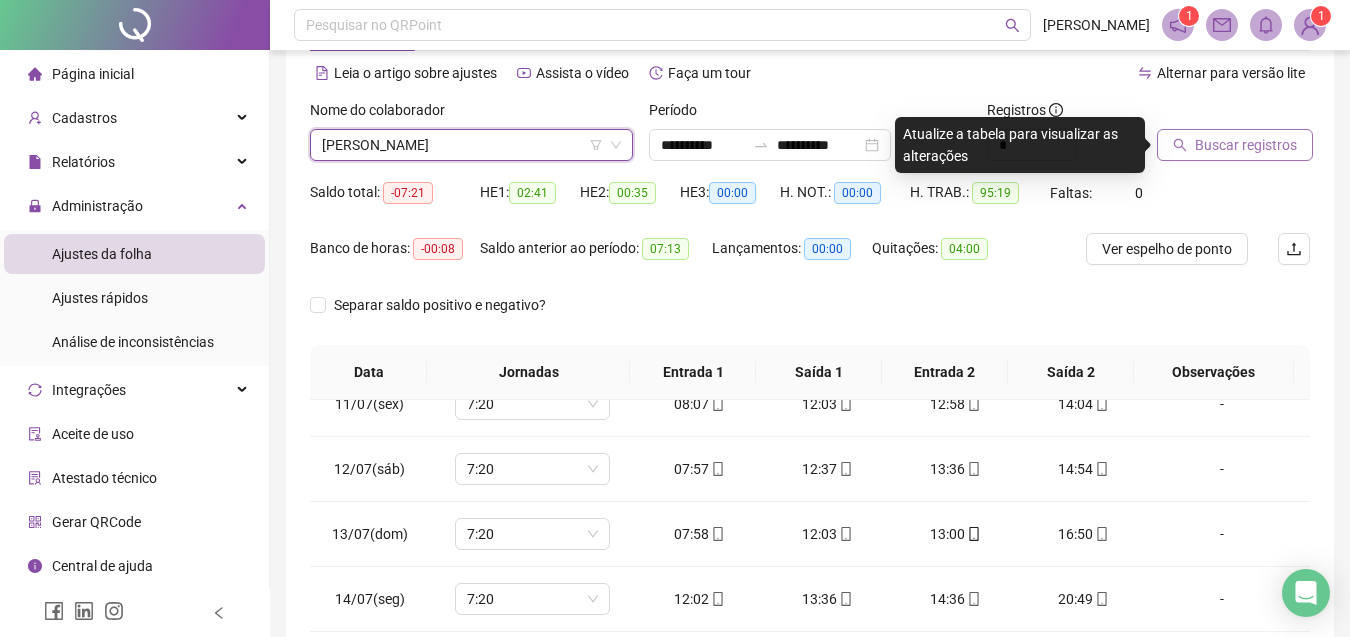 click on "Buscar registros" at bounding box center [1235, 145] 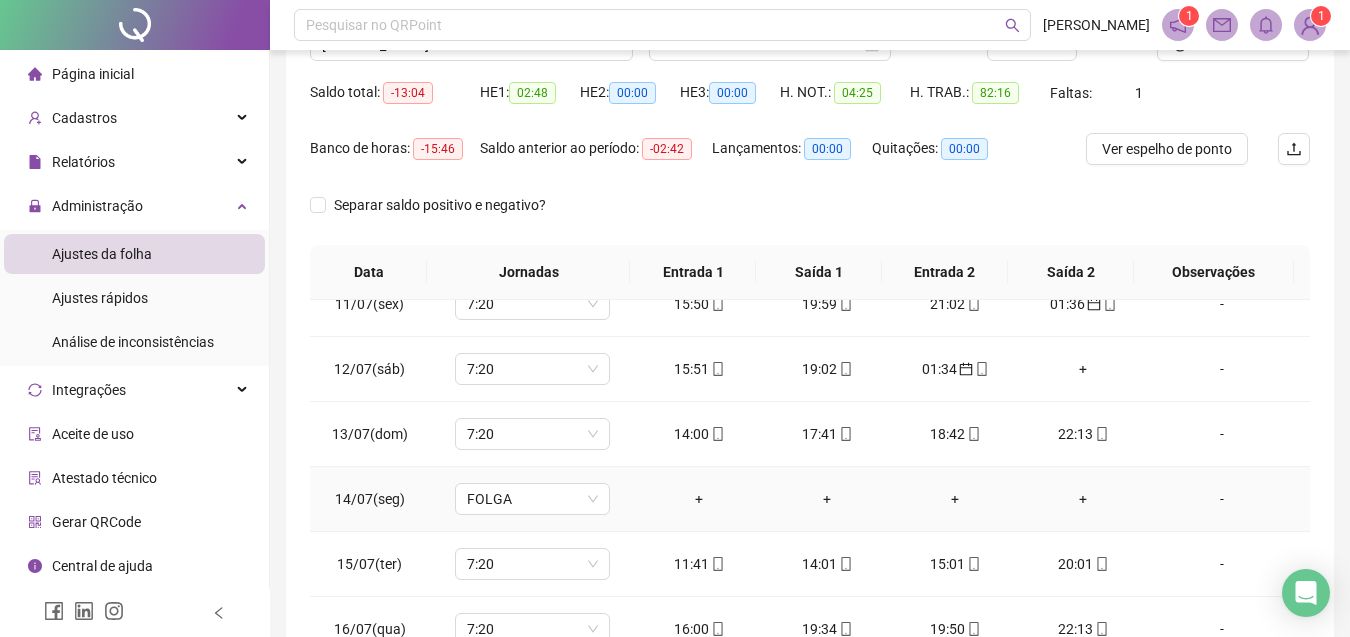 scroll, scrollTop: 385, scrollLeft: 0, axis: vertical 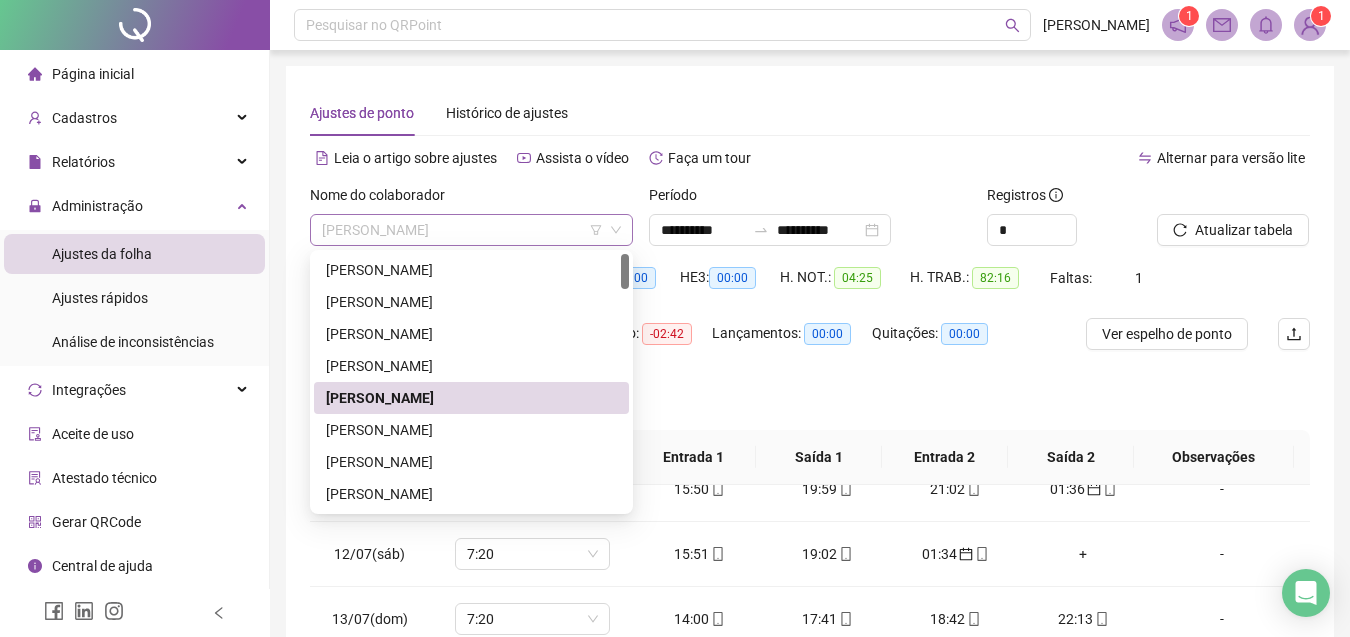 click on "[PERSON_NAME]" at bounding box center (471, 230) 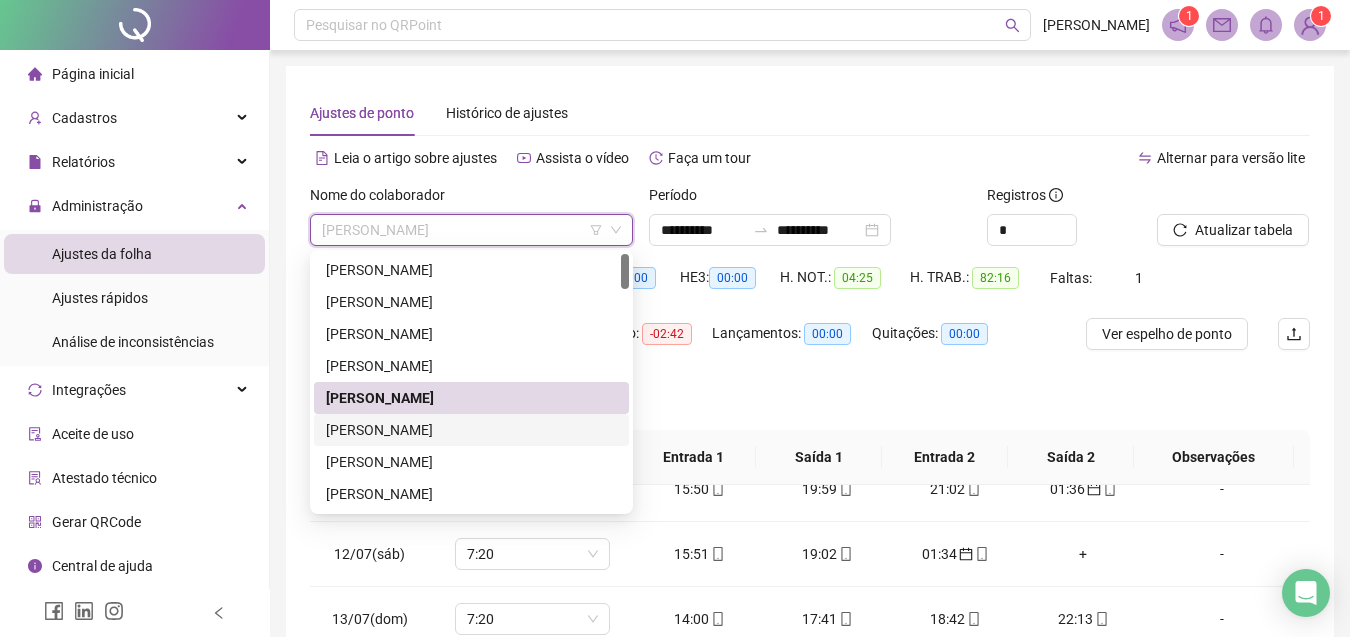 drag, startPoint x: 494, startPoint y: 432, endPoint x: 509, endPoint y: 423, distance: 17.492855 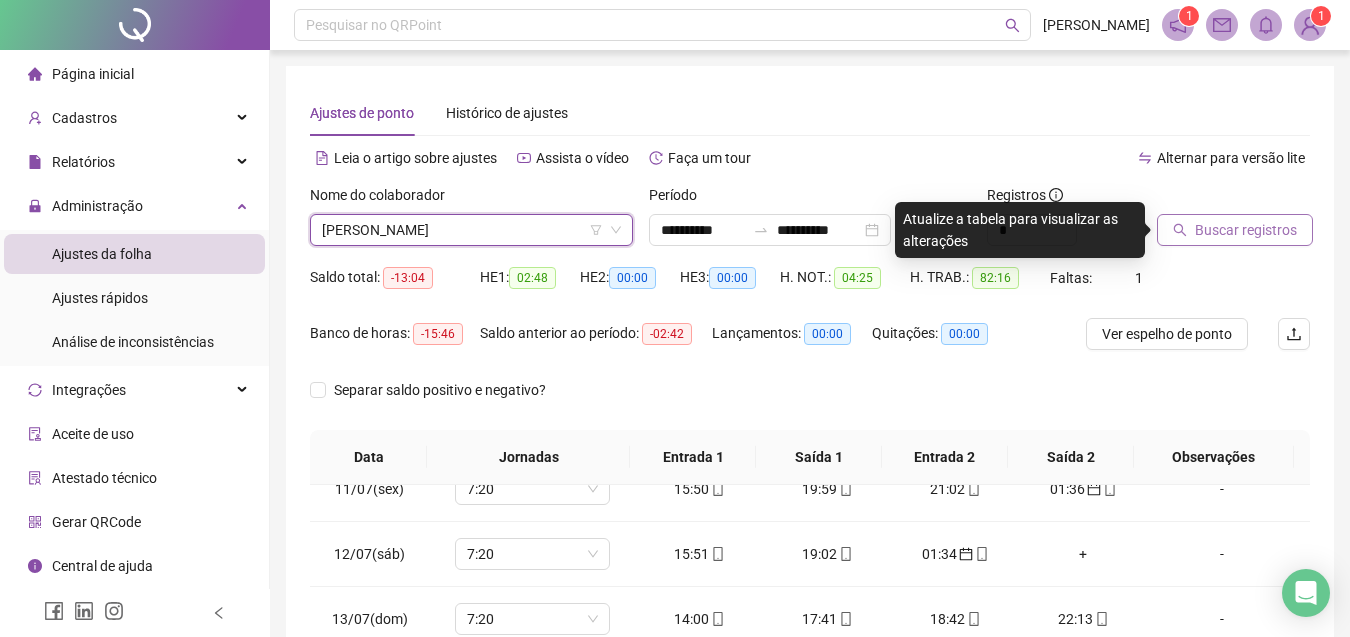 click on "Buscar registros" at bounding box center [1246, 230] 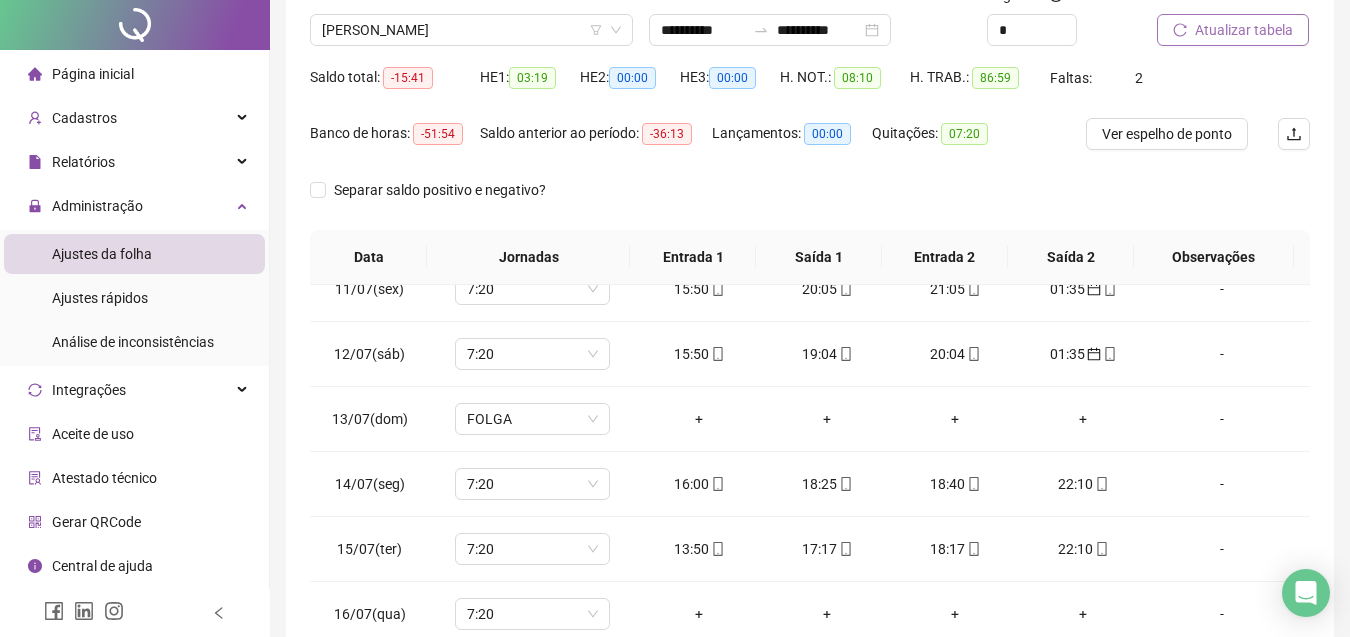 scroll, scrollTop: 385, scrollLeft: 0, axis: vertical 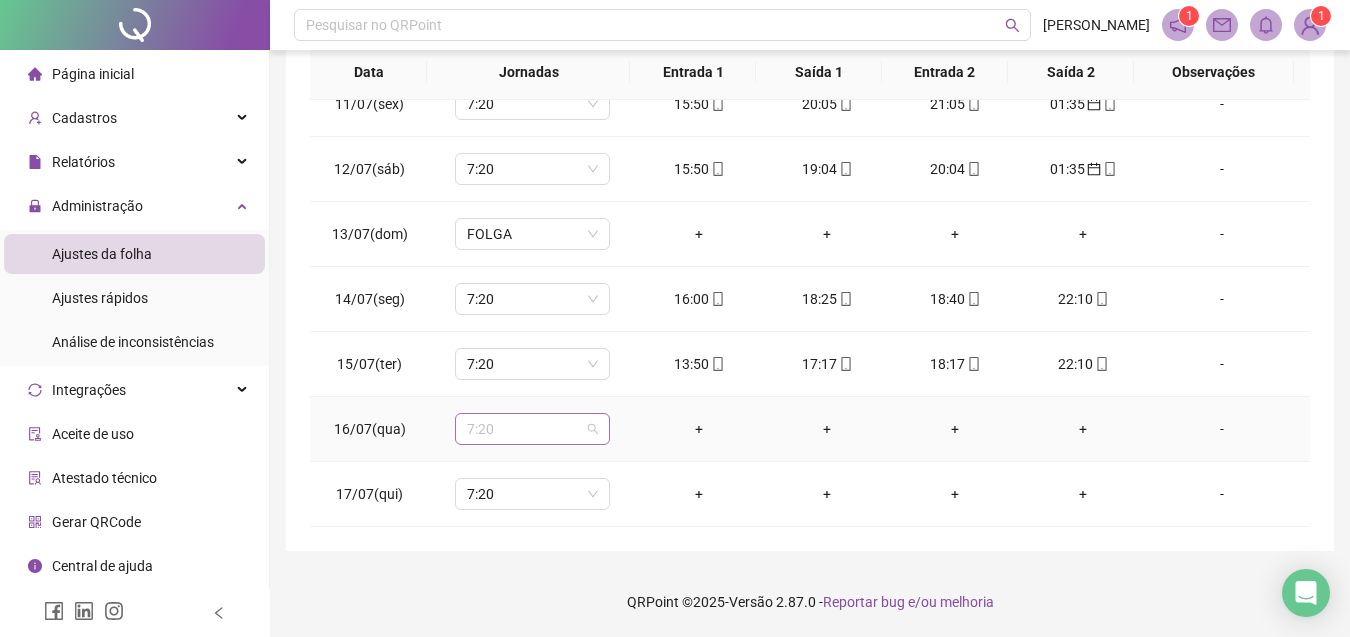 click on "7:20" at bounding box center (532, 429) 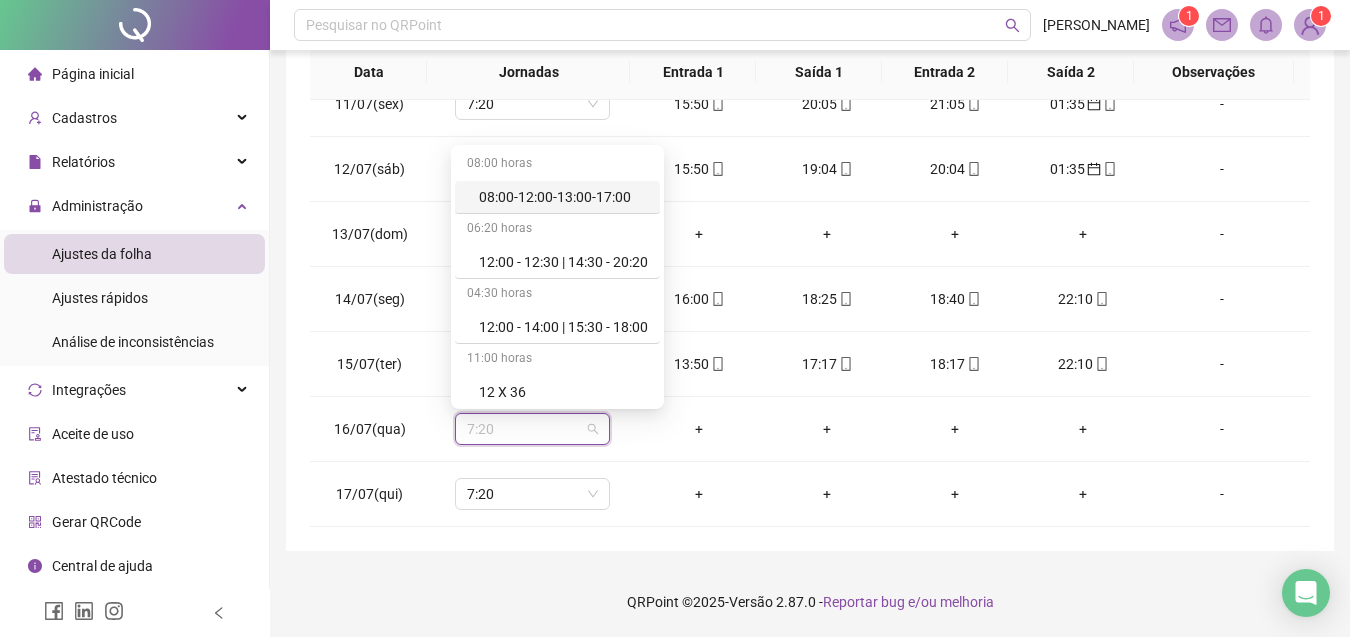 type on "*" 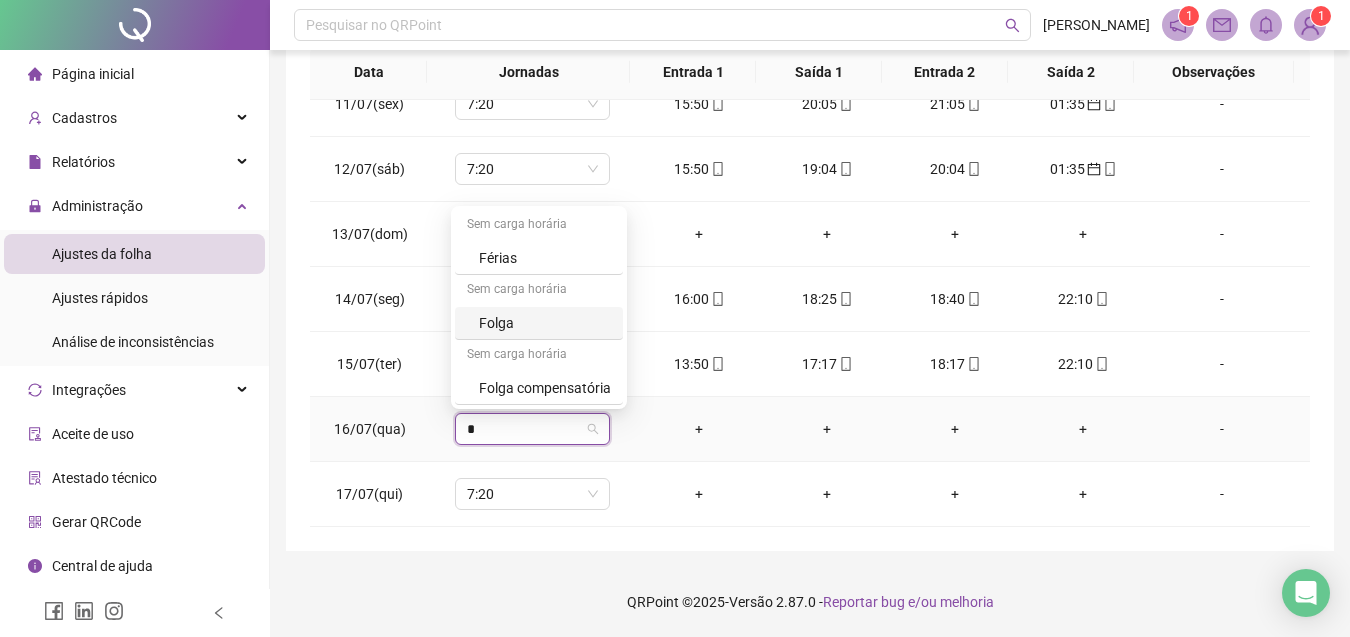 click on "Folga" at bounding box center (545, 323) 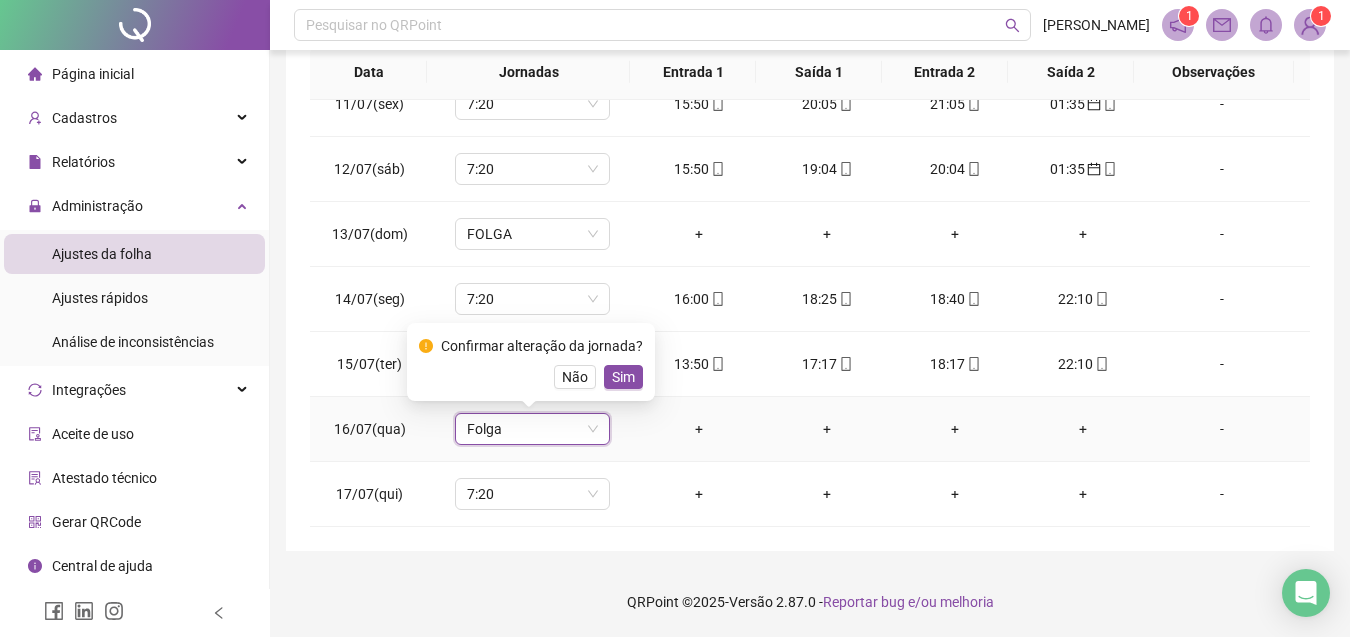 click on "Sim" at bounding box center (623, 377) 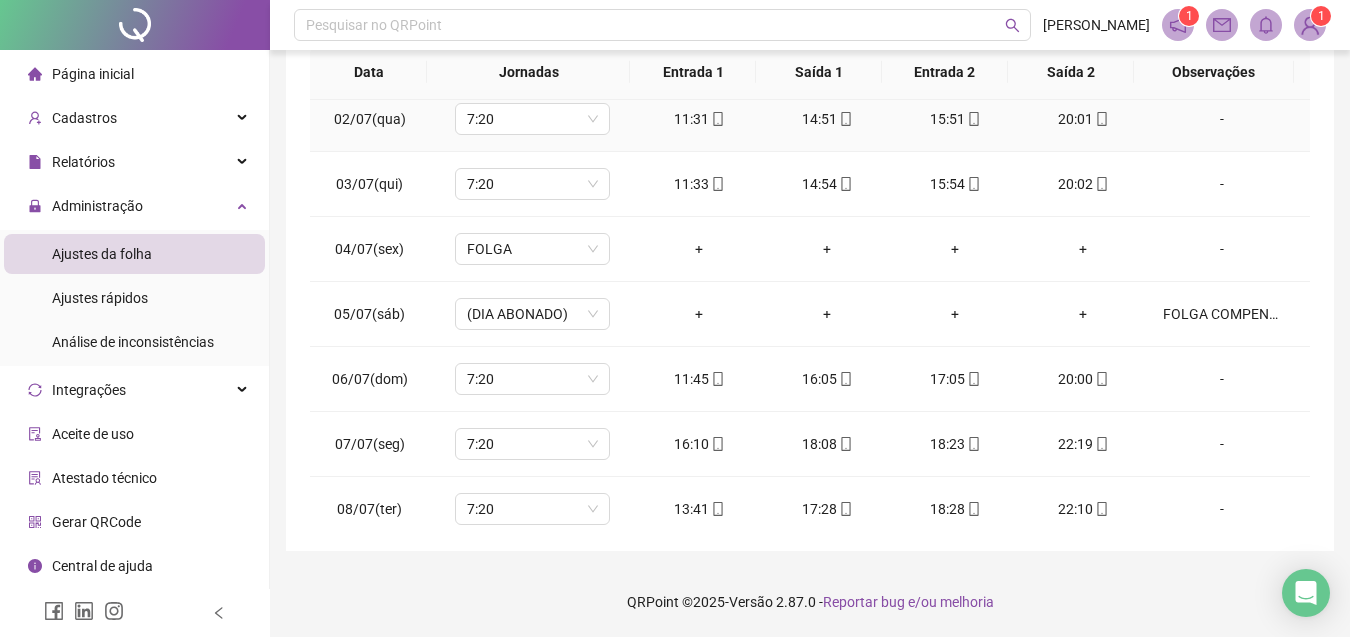 scroll, scrollTop: 0, scrollLeft: 0, axis: both 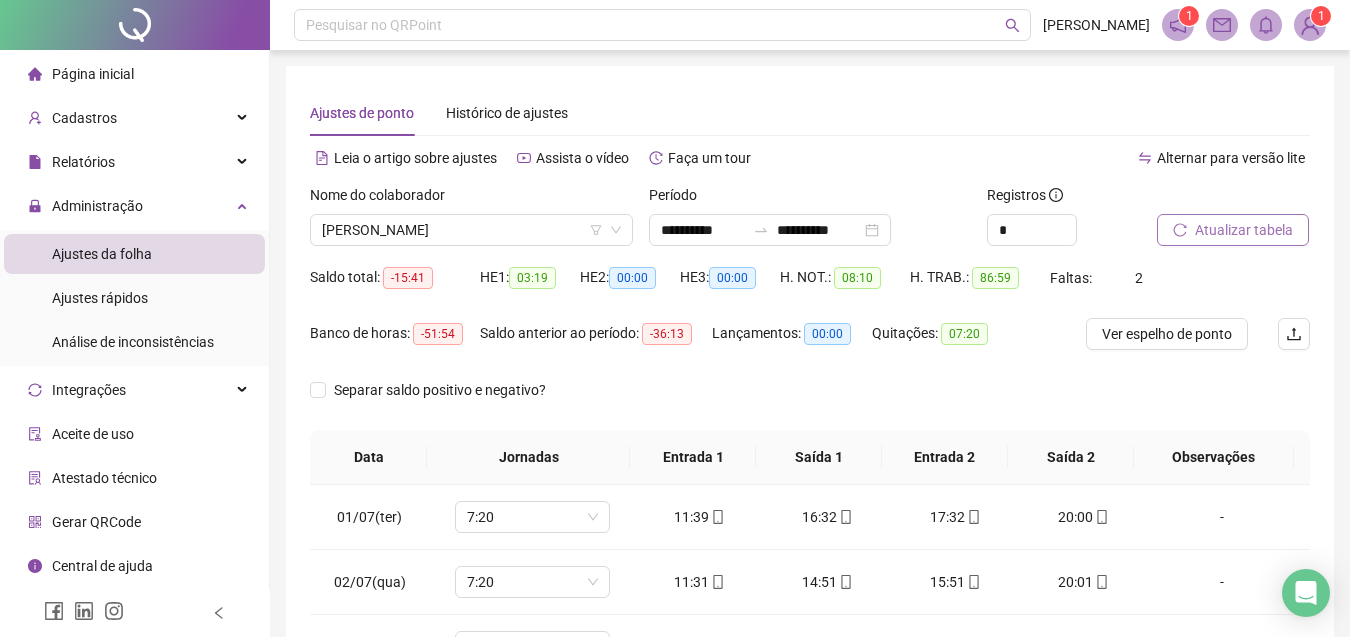 click on "Atualizar tabela" at bounding box center [1244, 230] 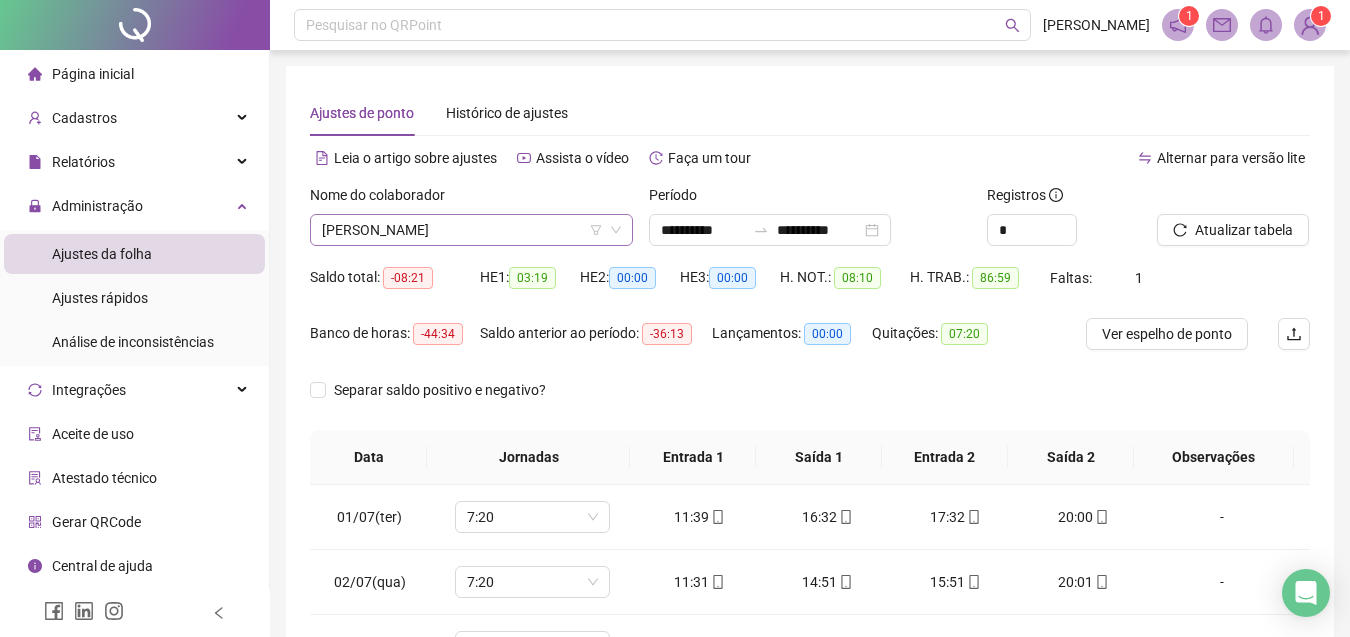click on "[PERSON_NAME]" at bounding box center (471, 230) 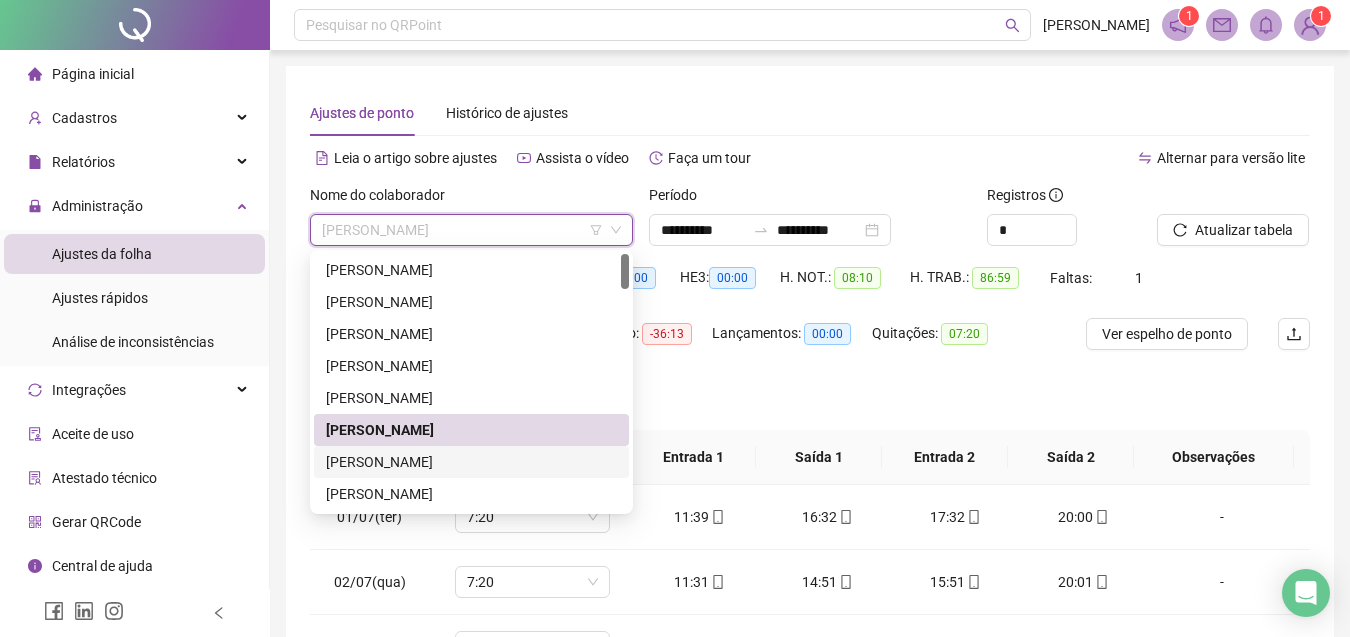 click on "[PERSON_NAME]" at bounding box center (471, 462) 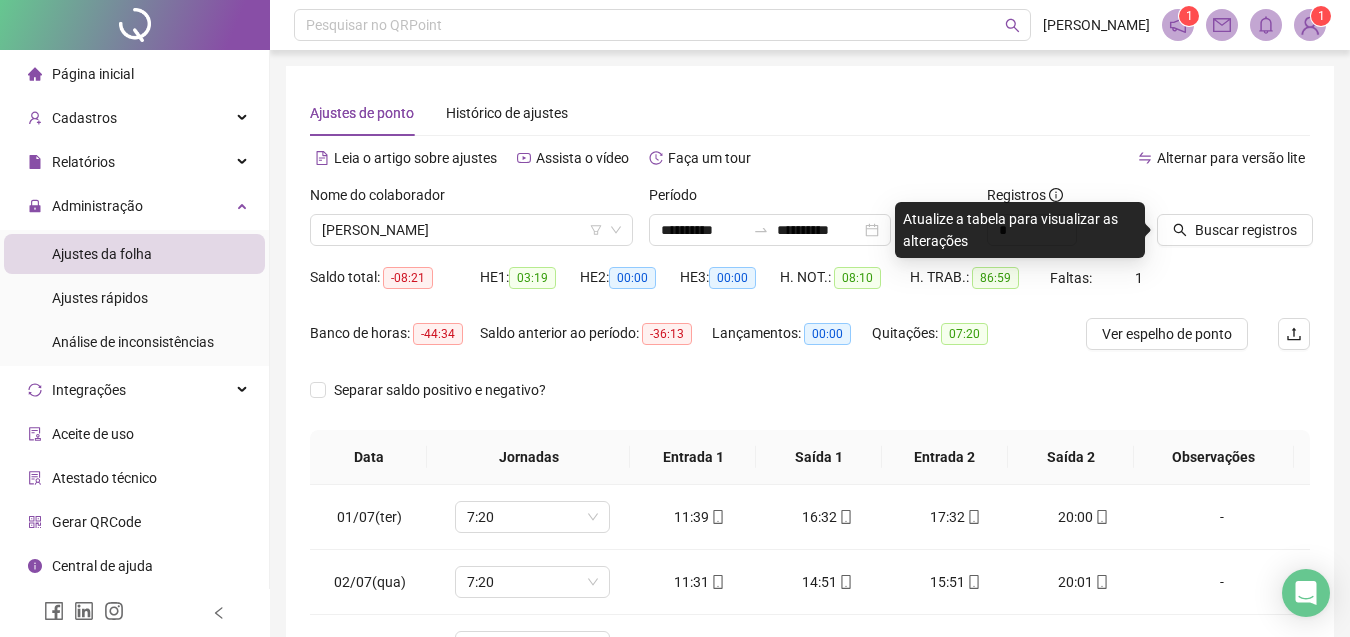 click at bounding box center (1208, 199) 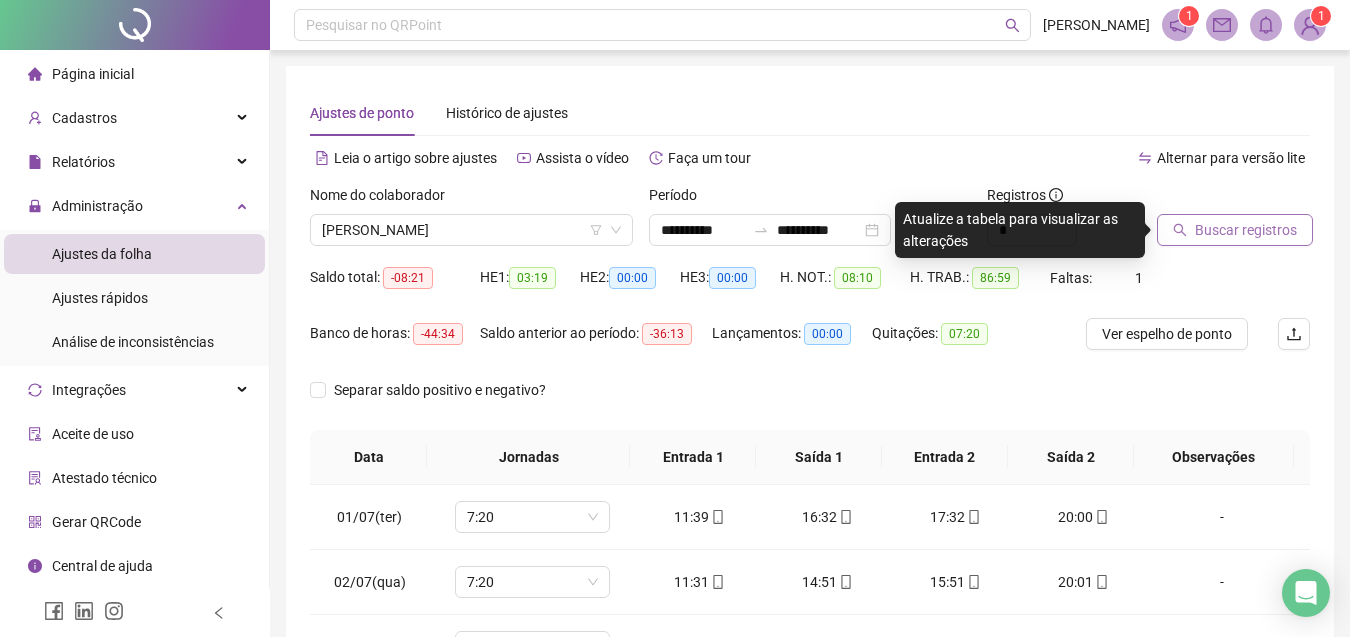 click on "Buscar registros" at bounding box center (1235, 230) 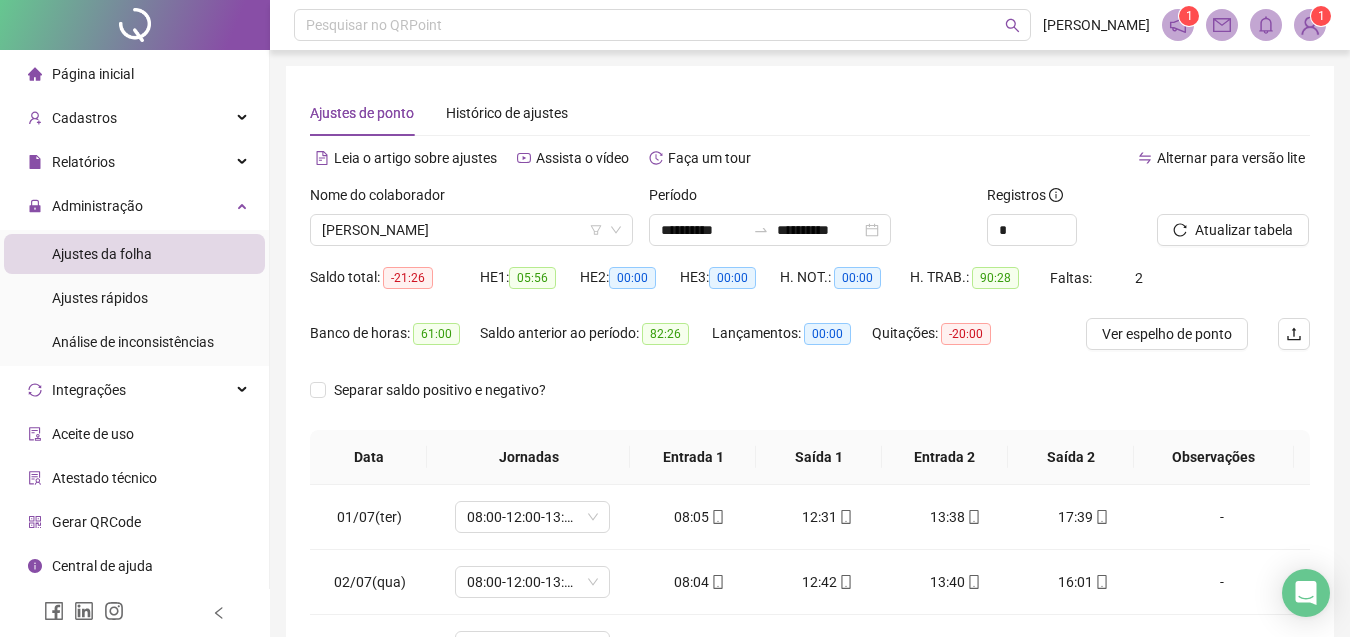 scroll, scrollTop: 100, scrollLeft: 0, axis: vertical 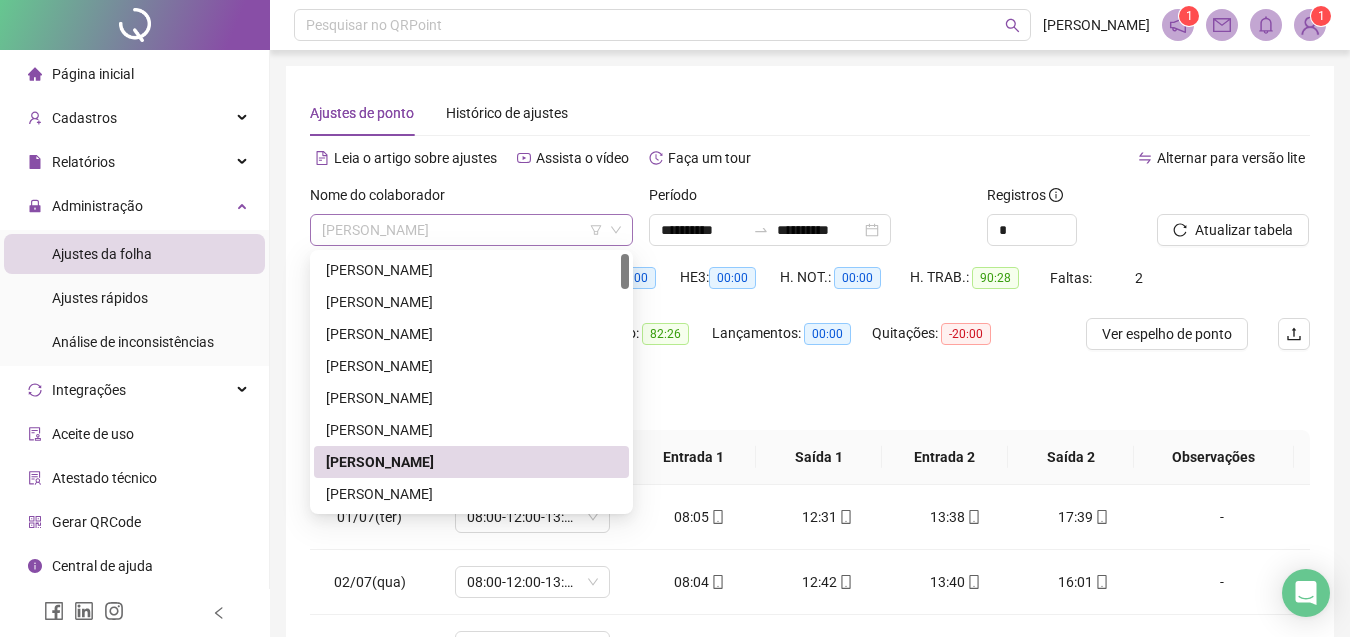 click on "[PERSON_NAME]" at bounding box center [471, 230] 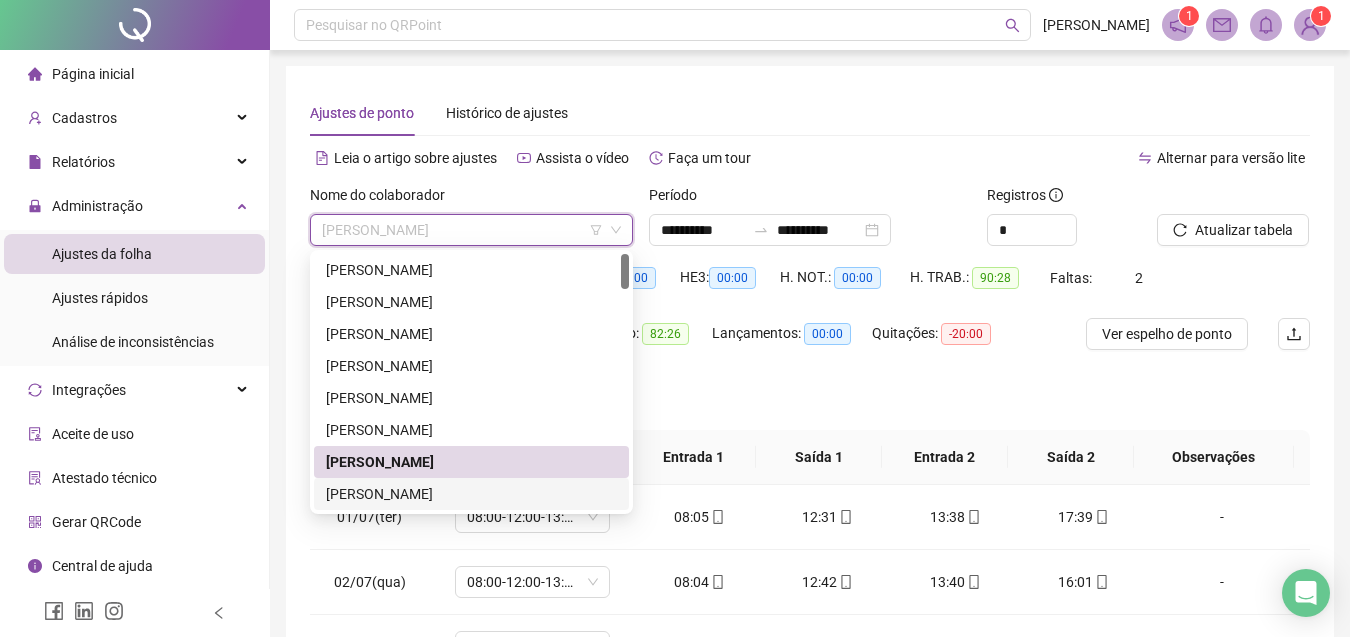 drag, startPoint x: 491, startPoint y: 482, endPoint x: 520, endPoint y: 464, distance: 34.132095 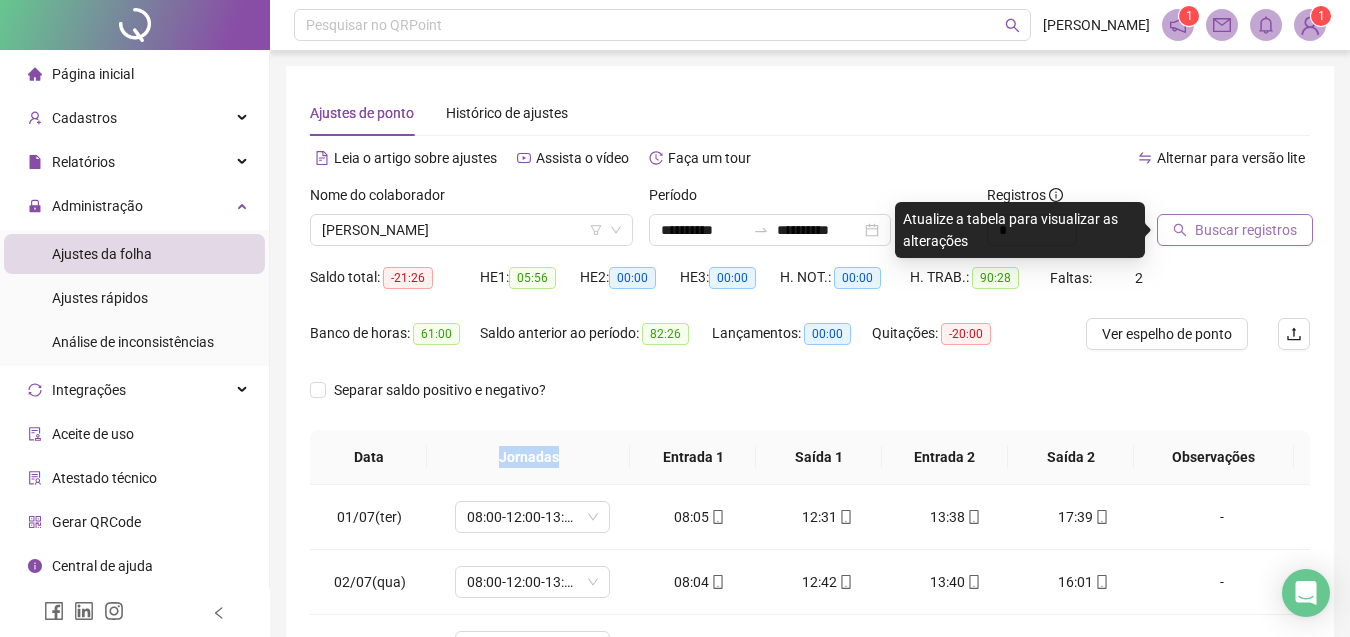 click on "Buscar registros" at bounding box center [1246, 230] 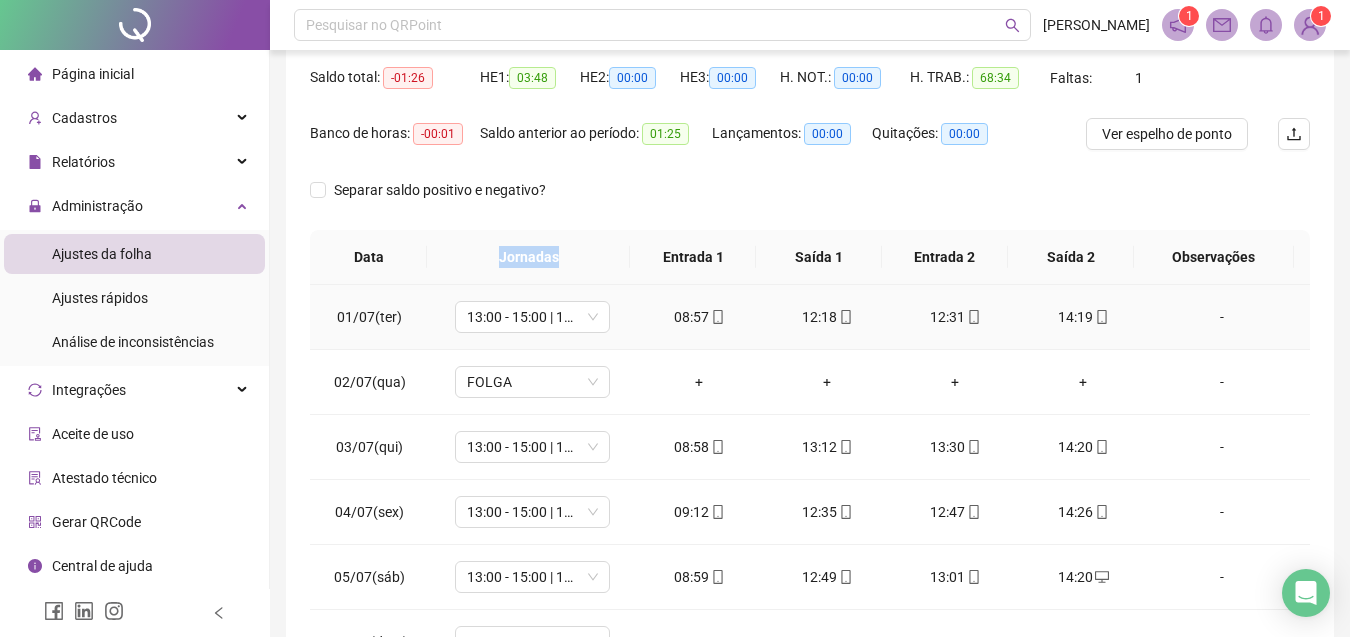scroll, scrollTop: 385, scrollLeft: 0, axis: vertical 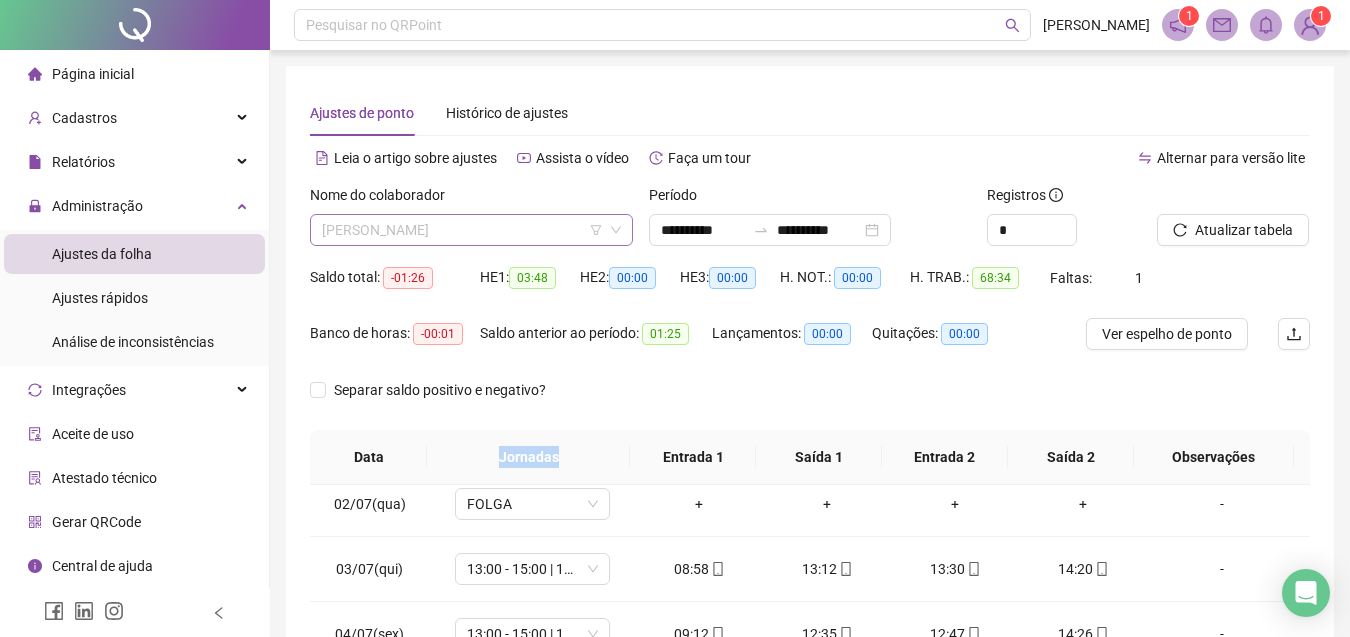 click on "[PERSON_NAME]" at bounding box center [471, 230] 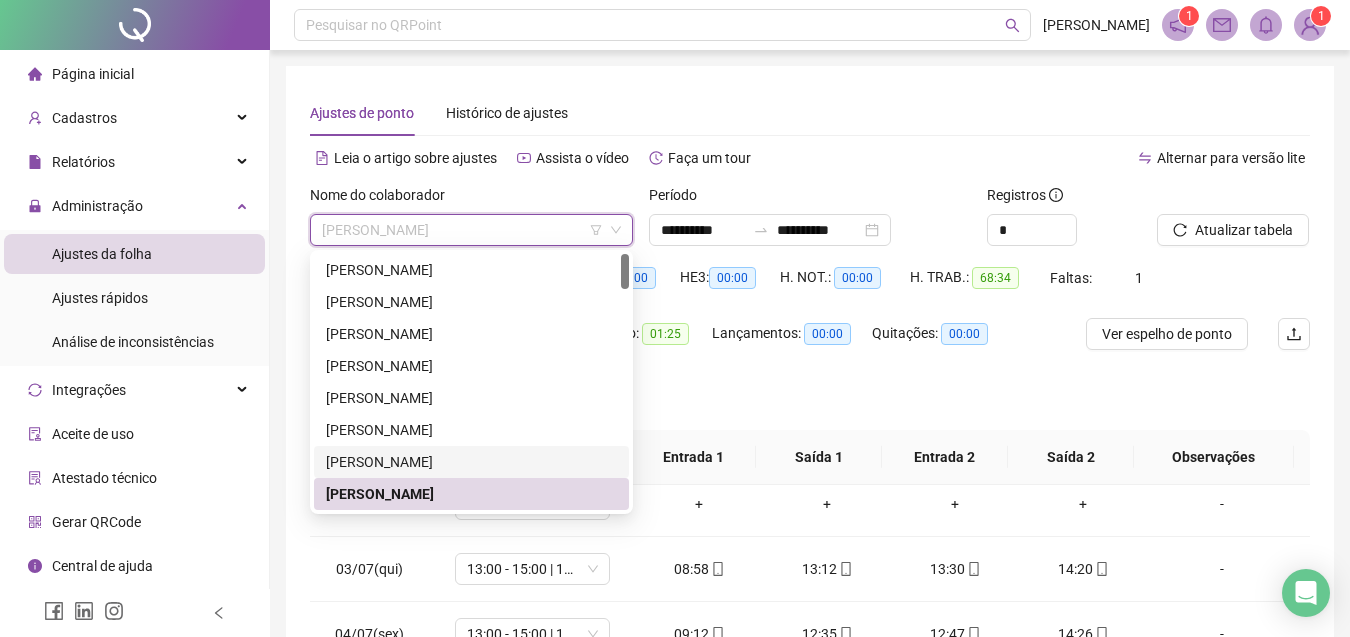 scroll, scrollTop: 100, scrollLeft: 0, axis: vertical 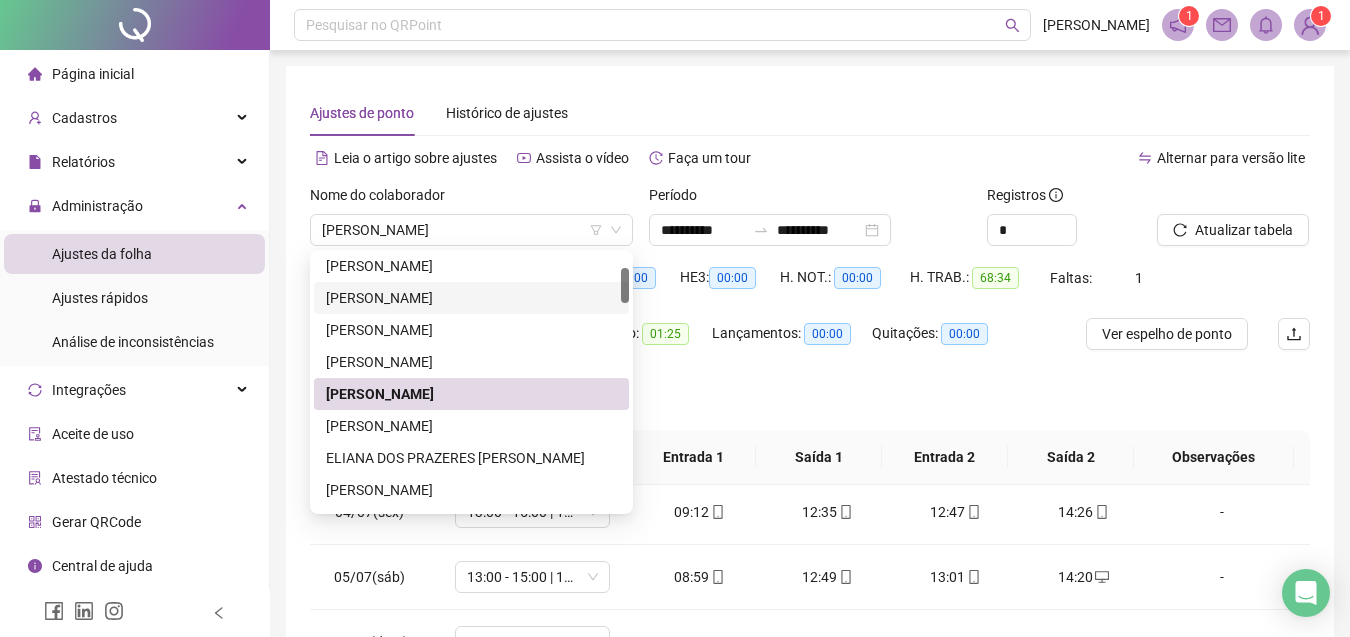 click on "Ajustes de ponto Histórico de ajustes" at bounding box center (810, 113) 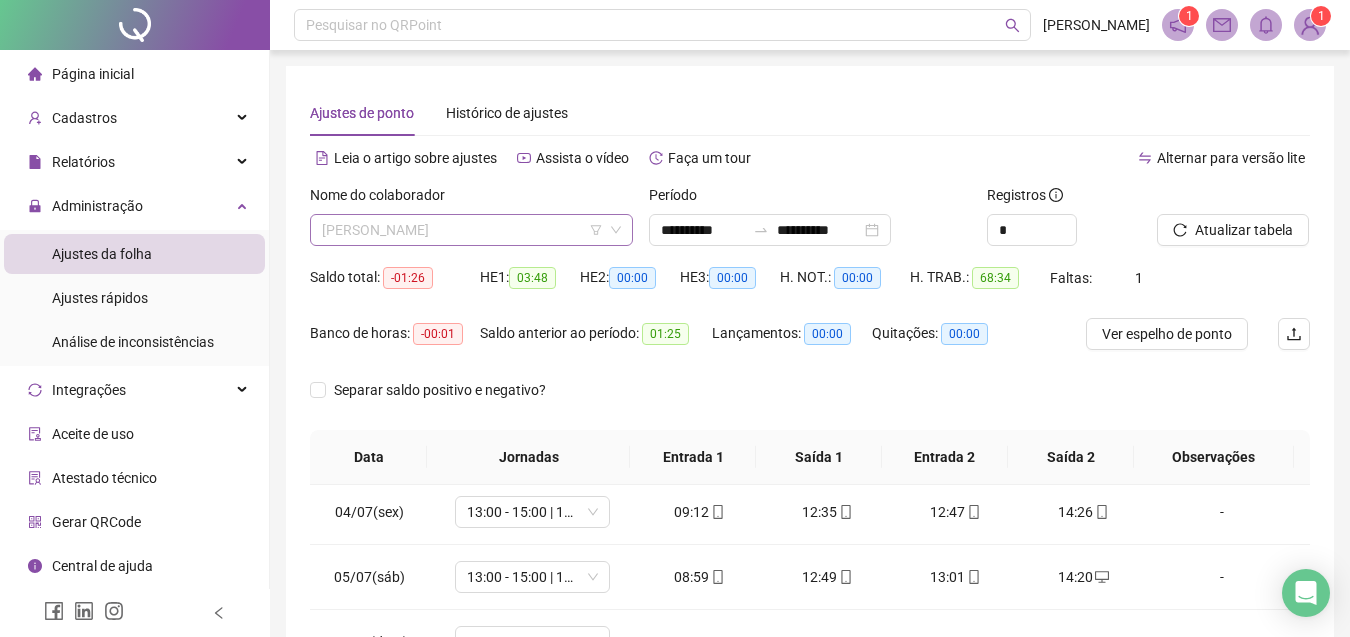 click on "[PERSON_NAME]" at bounding box center (471, 230) 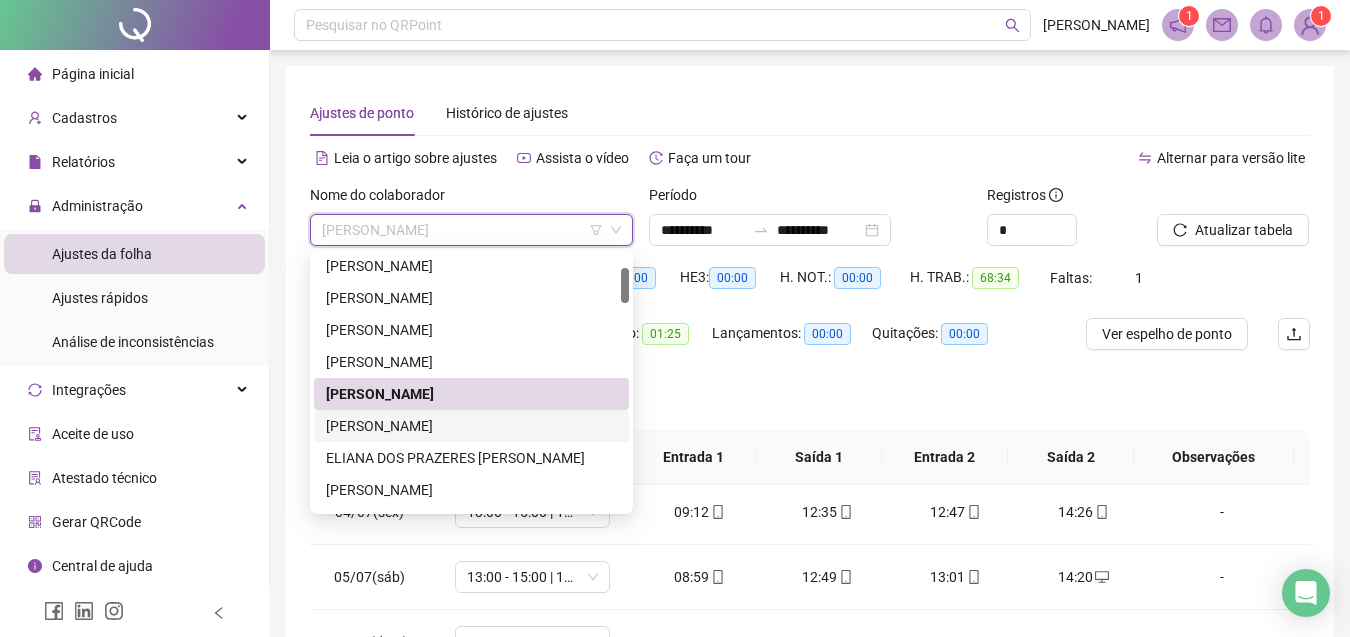 click on "[PERSON_NAME]" at bounding box center (471, 426) 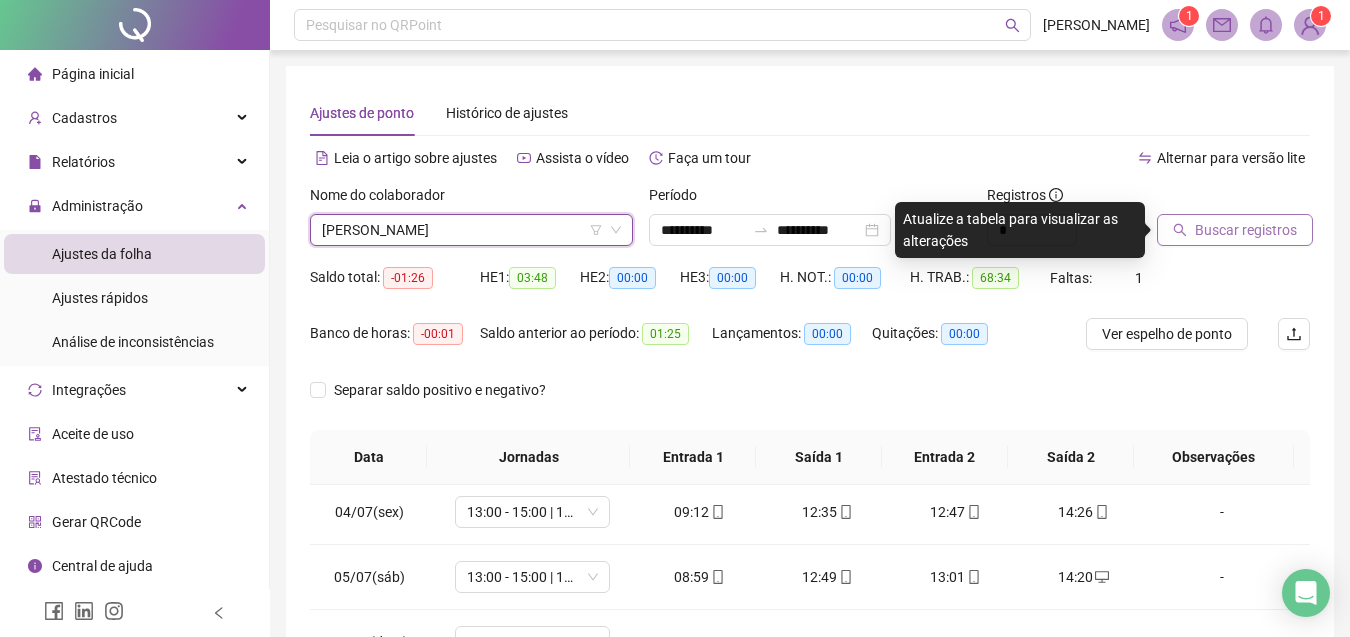 click 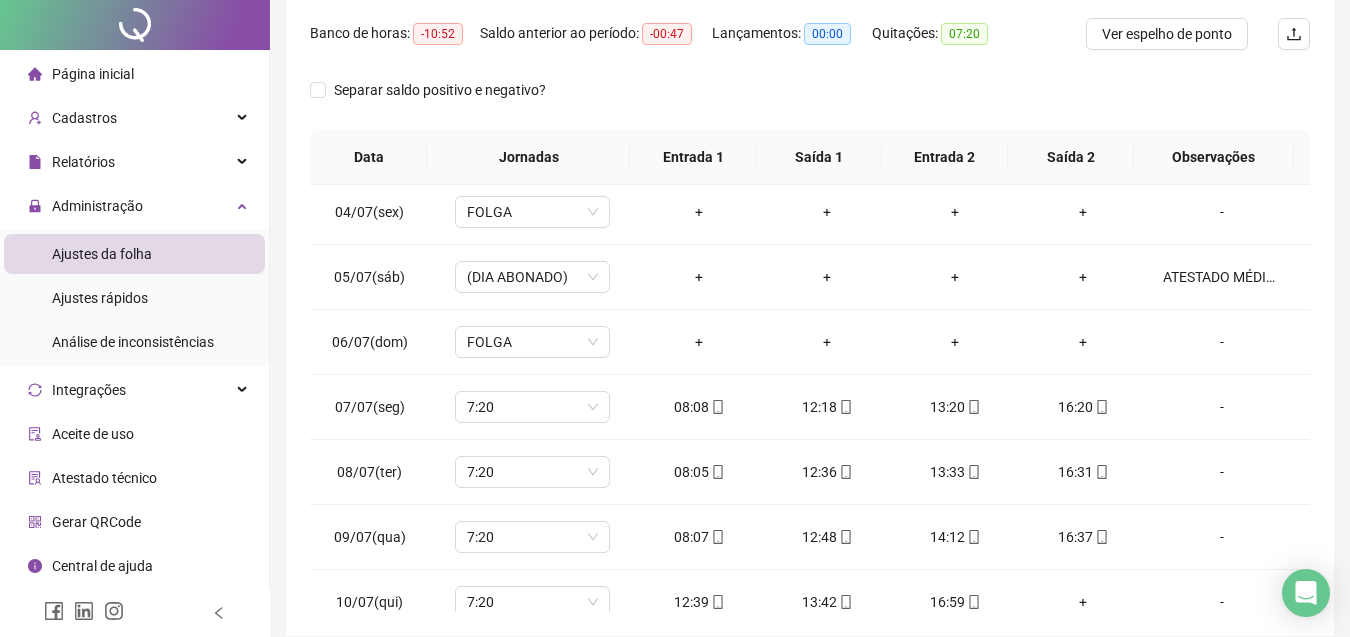 scroll, scrollTop: 385, scrollLeft: 0, axis: vertical 